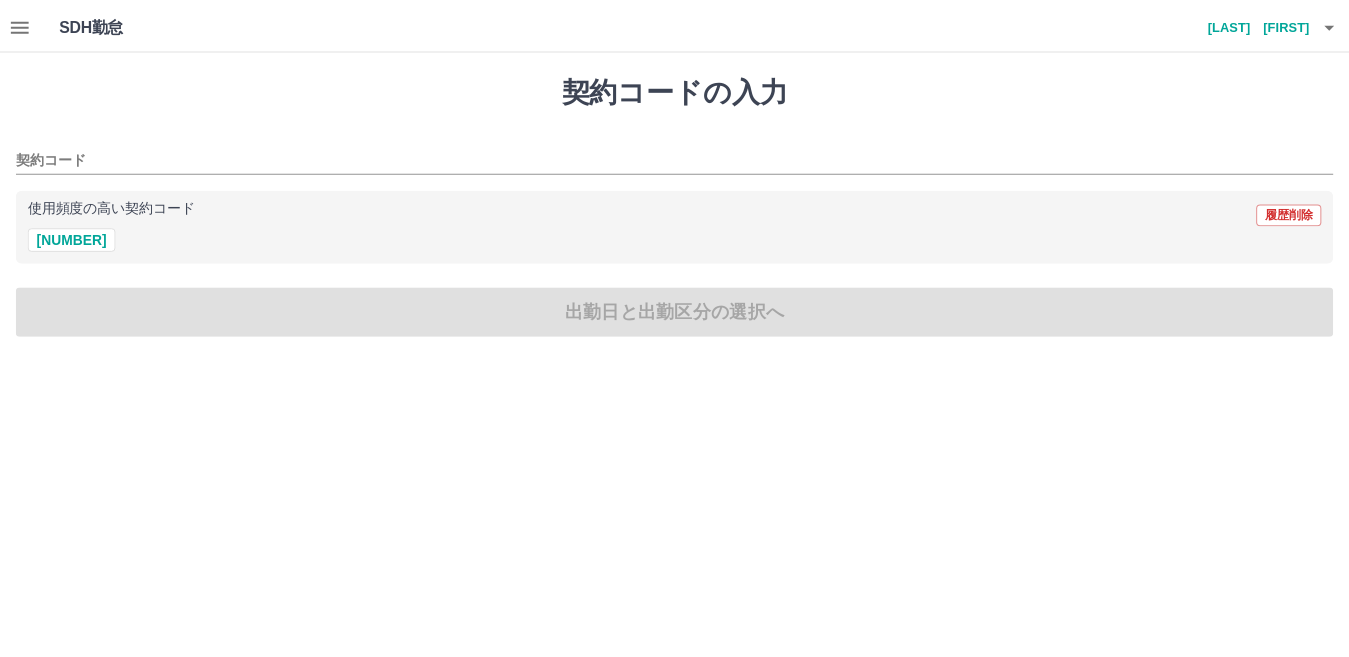 scroll, scrollTop: 0, scrollLeft: 0, axis: both 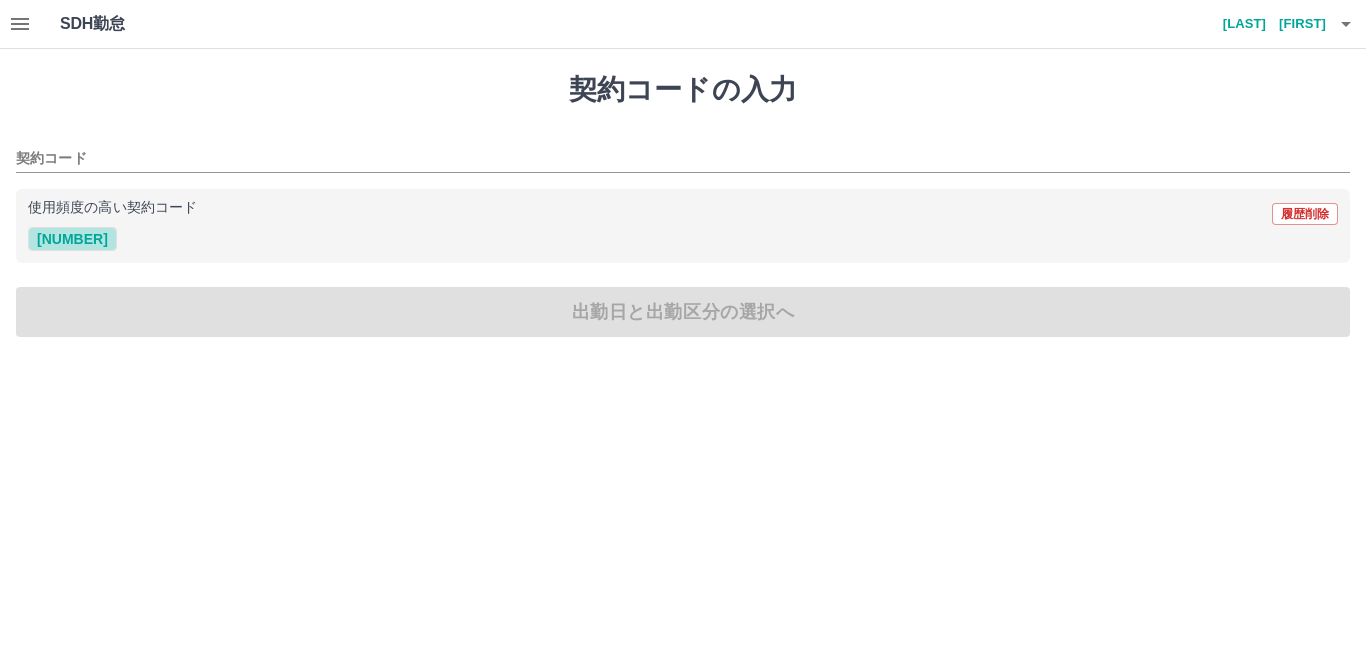 click on "[NUMBER]" at bounding box center (72, 239) 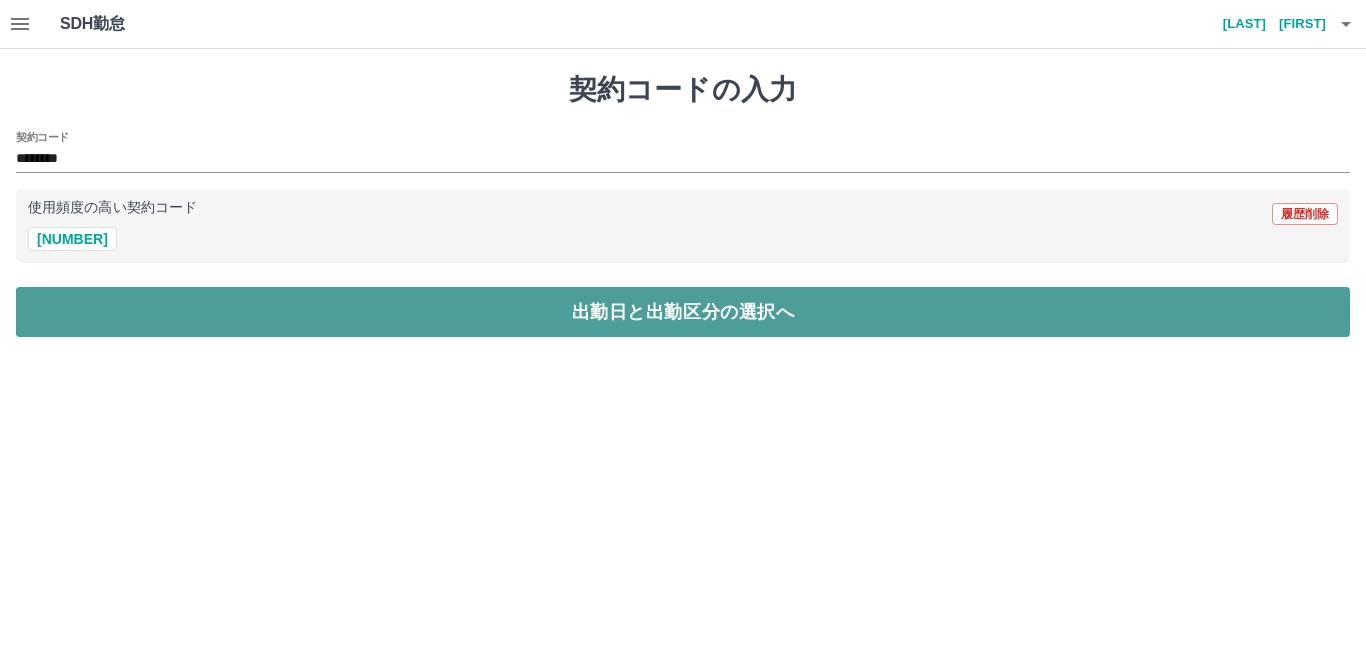 click on "出勤日と出勤区分の選択へ" at bounding box center [683, 312] 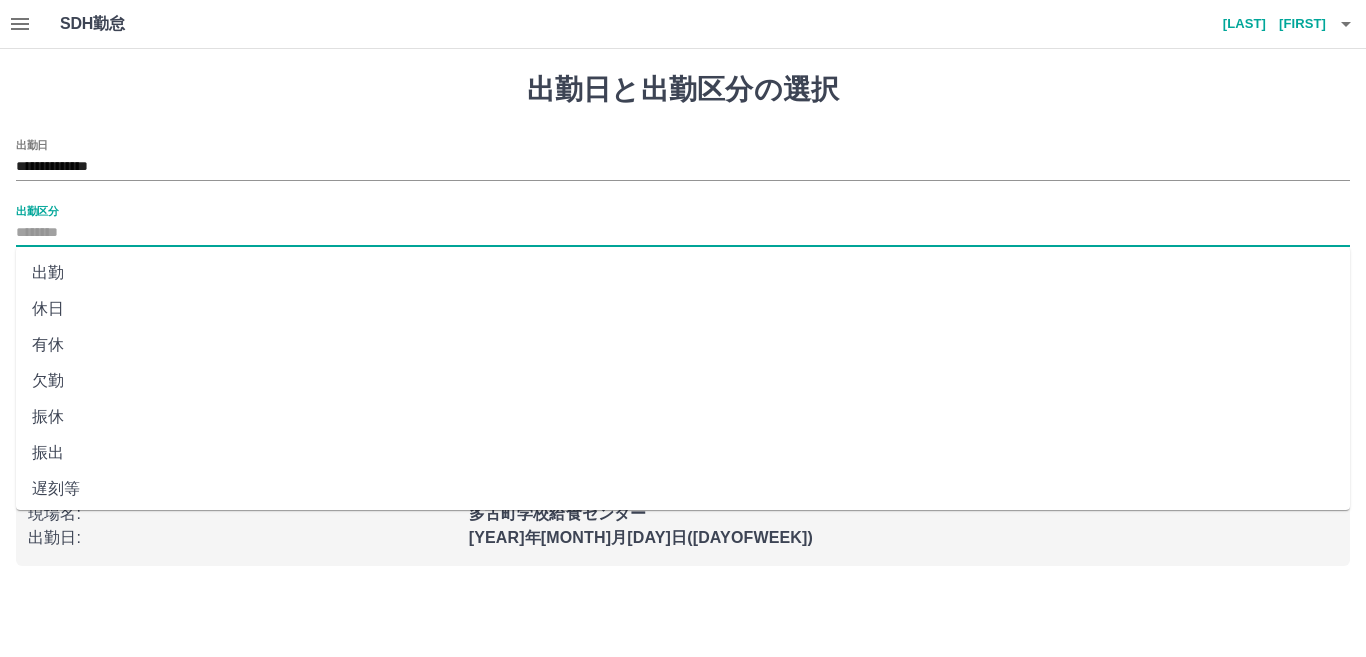 click on "出勤区分" at bounding box center [683, 233] 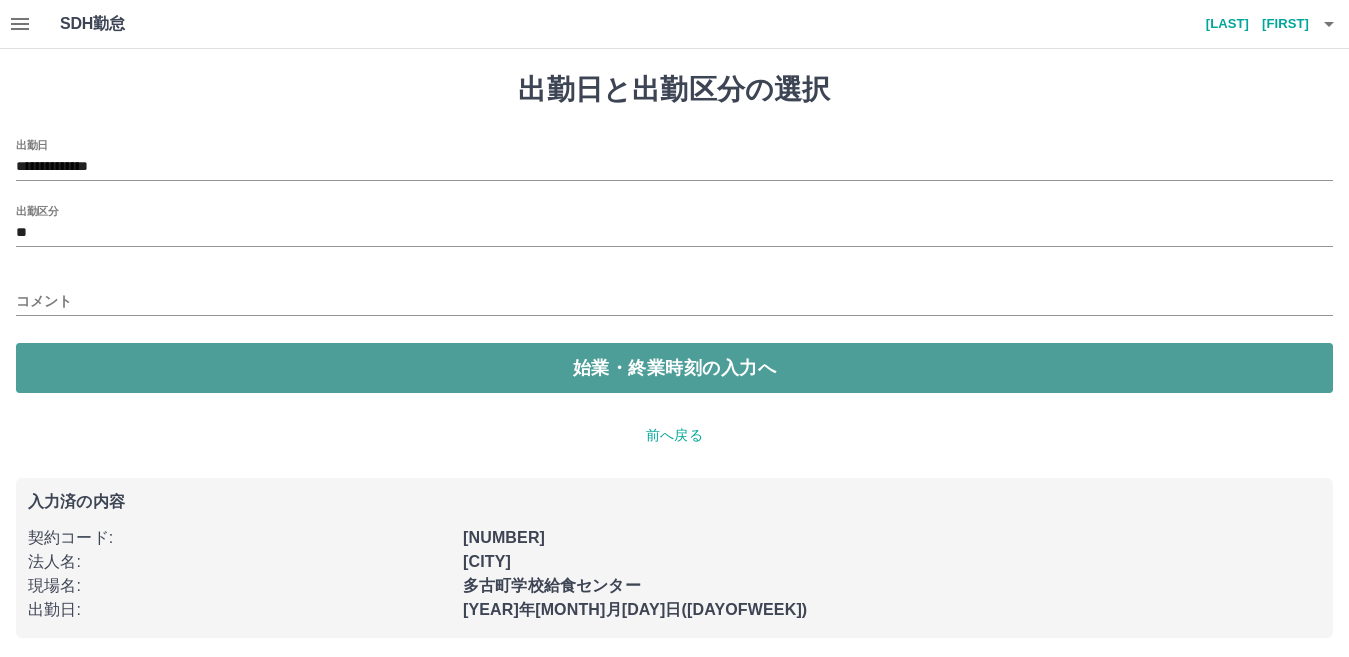 click on "始業・終業時刻の入力へ" at bounding box center [674, 368] 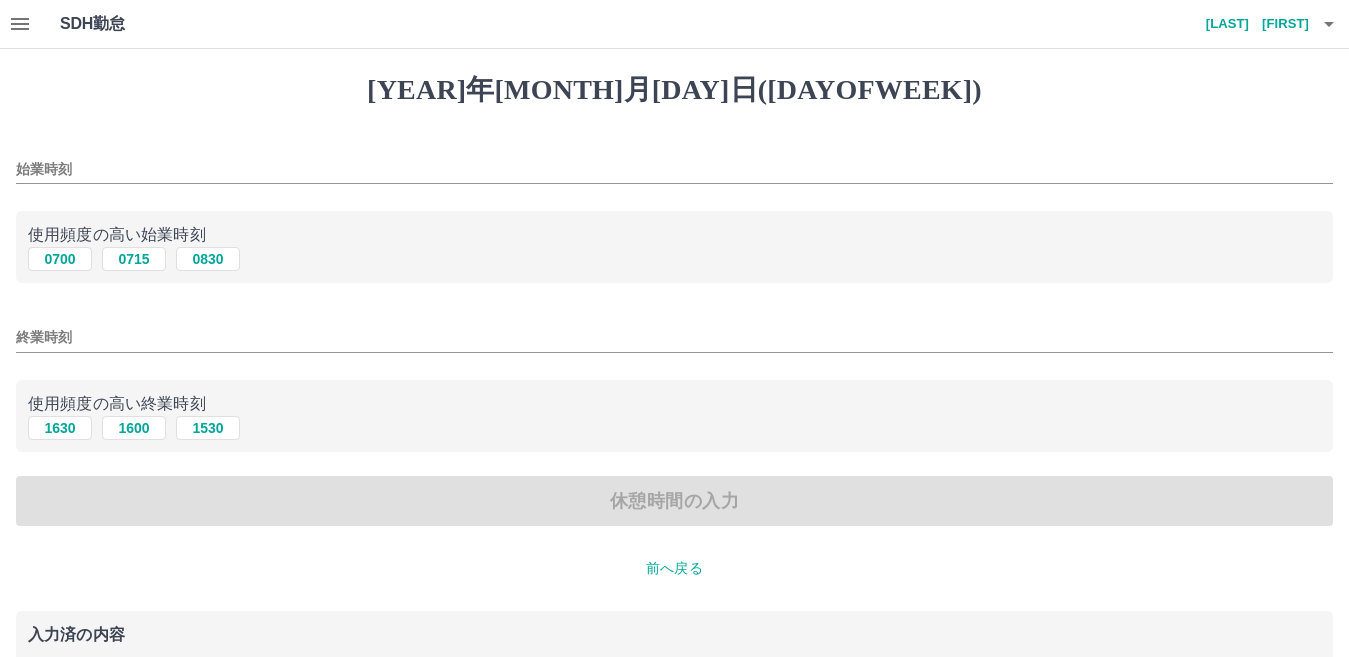 click on "始業時刻" at bounding box center (674, 163) 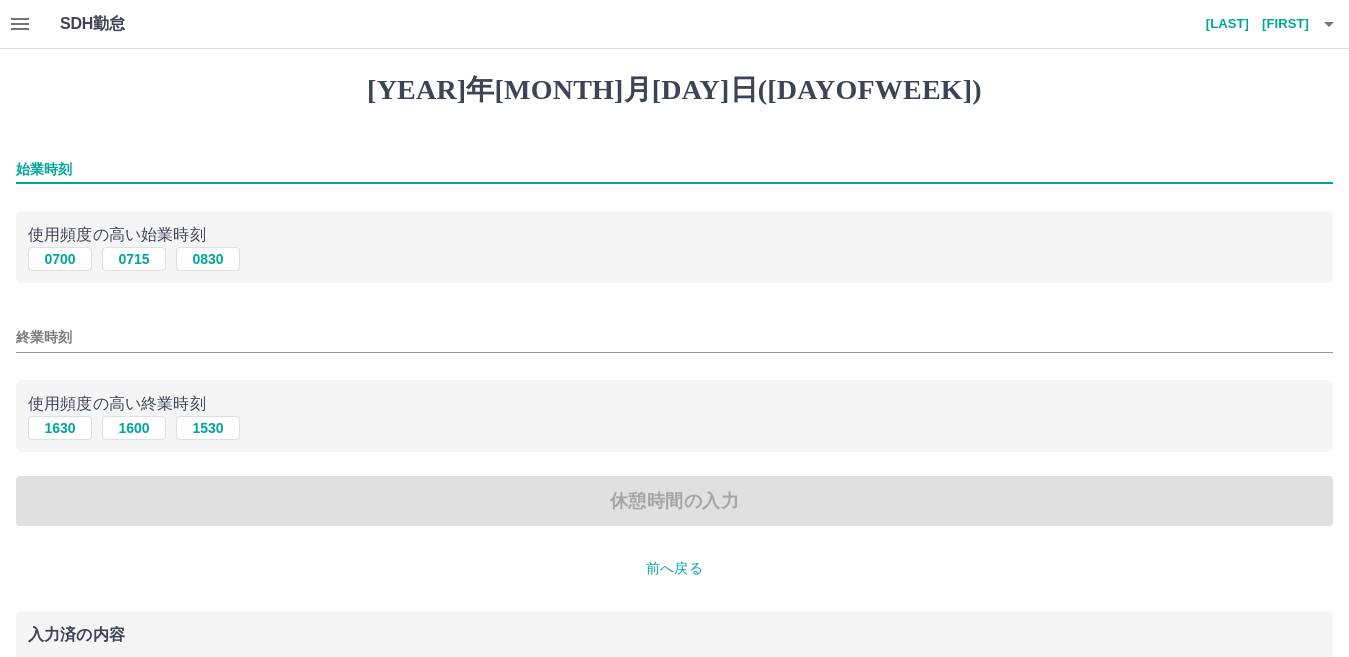 click on "始業時刻" at bounding box center [674, 169] 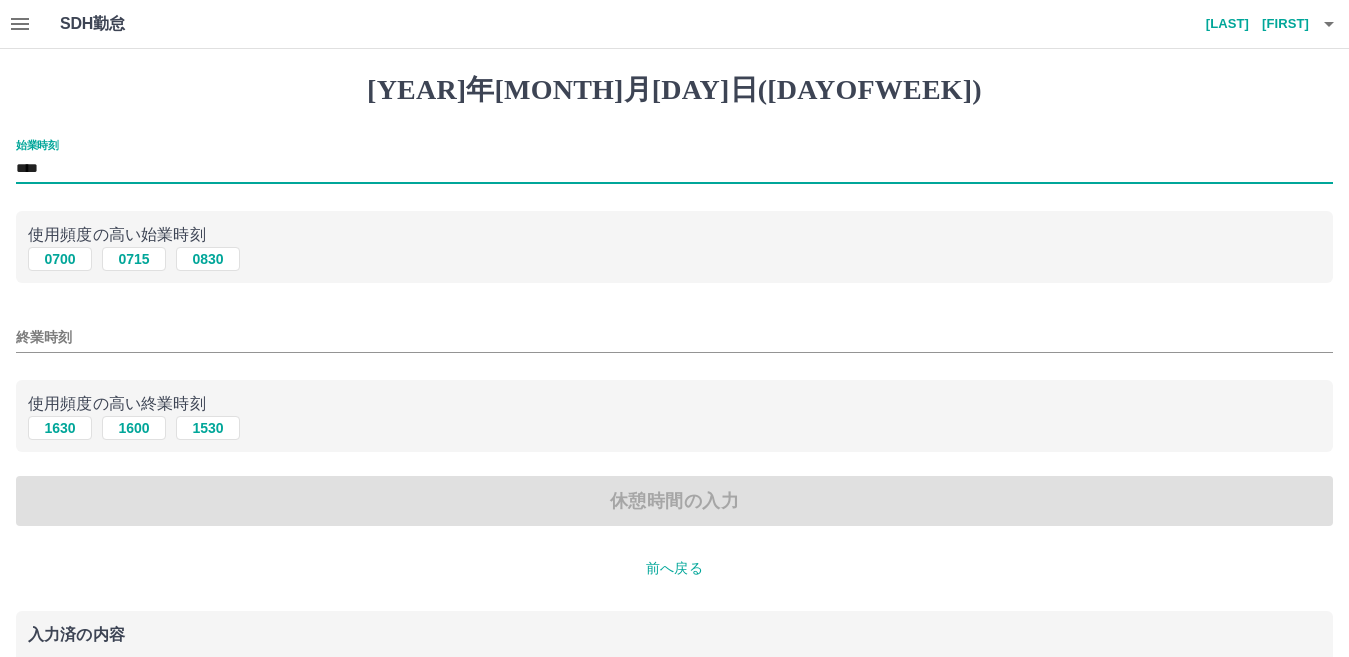 type on "****" 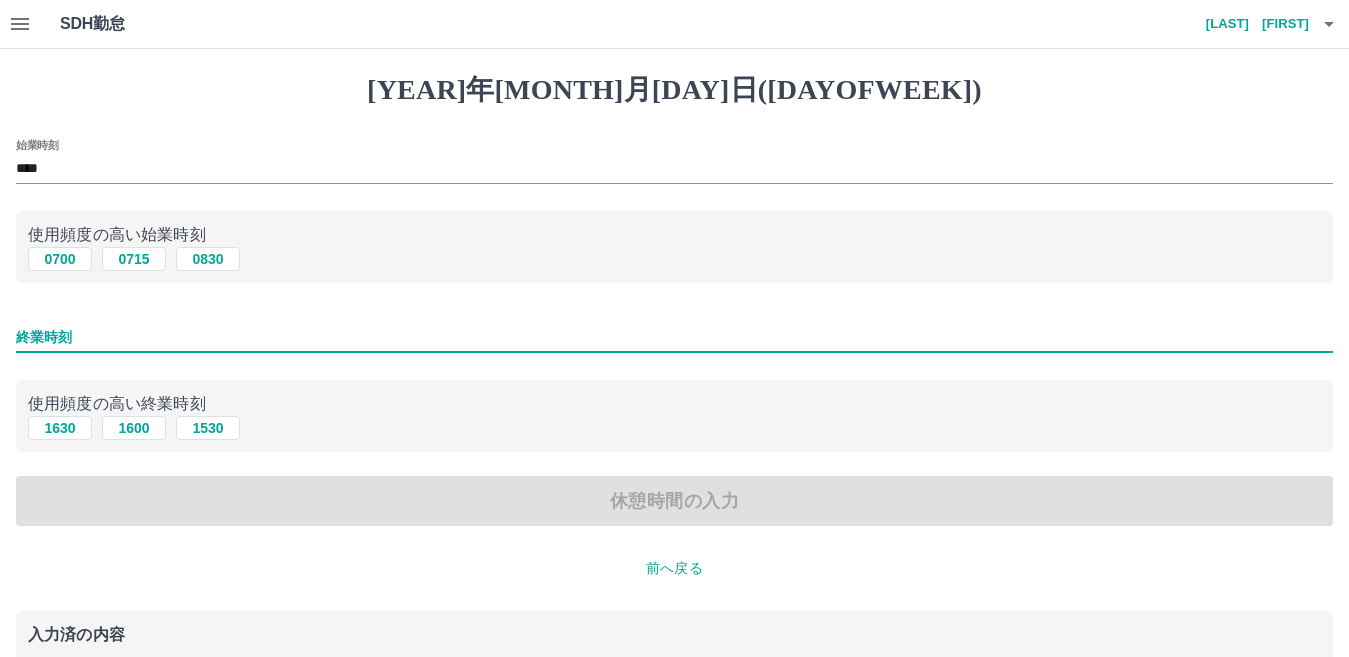 click on "終業時刻" at bounding box center (674, 337) 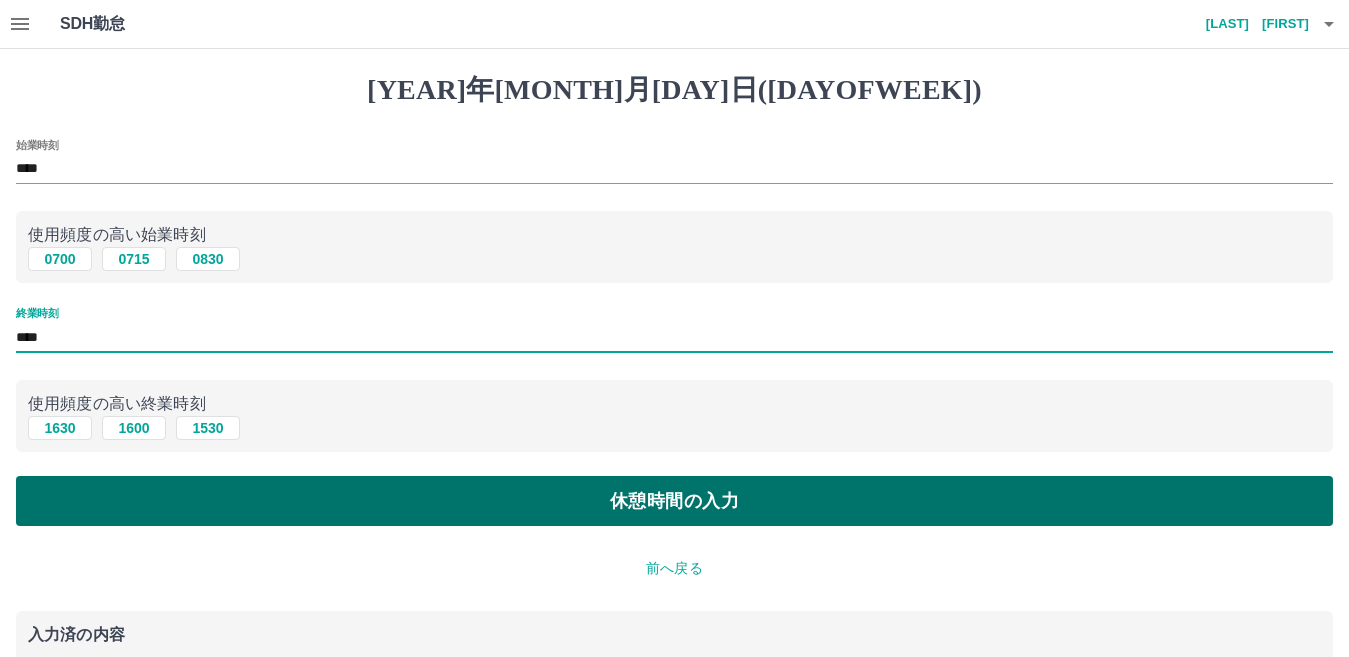 type on "****" 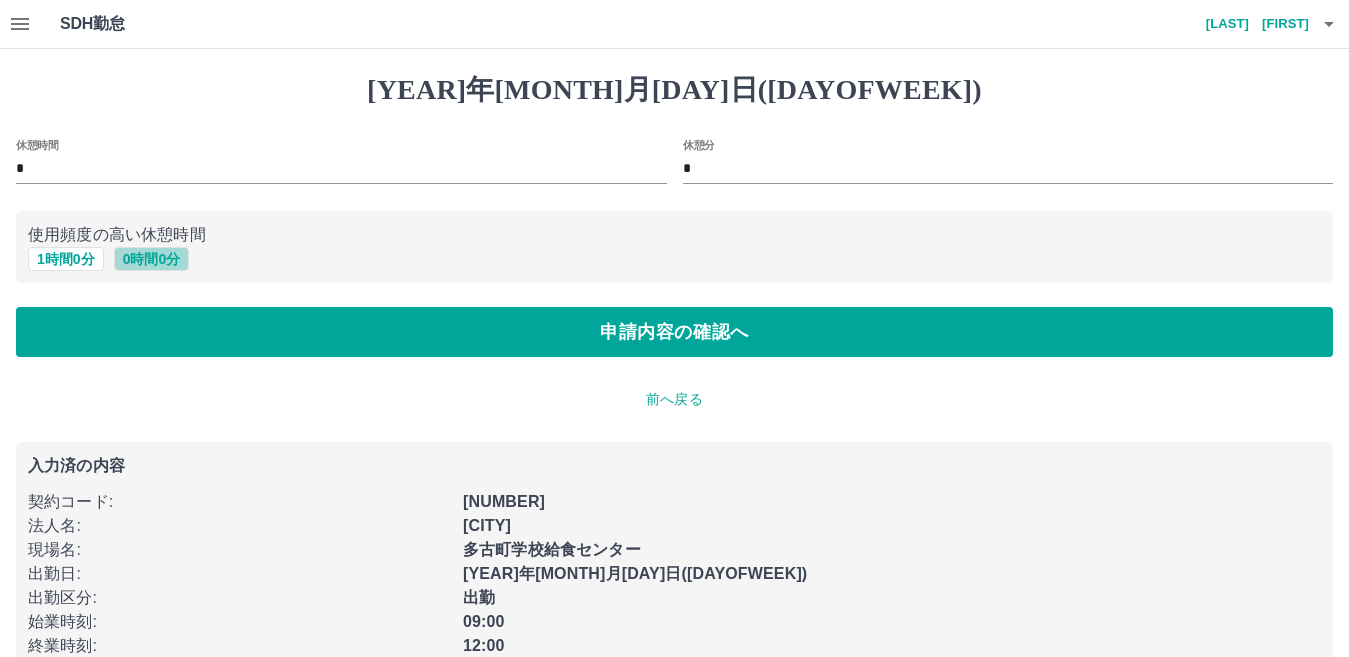 click on "0 時間 0 分" at bounding box center (152, 259) 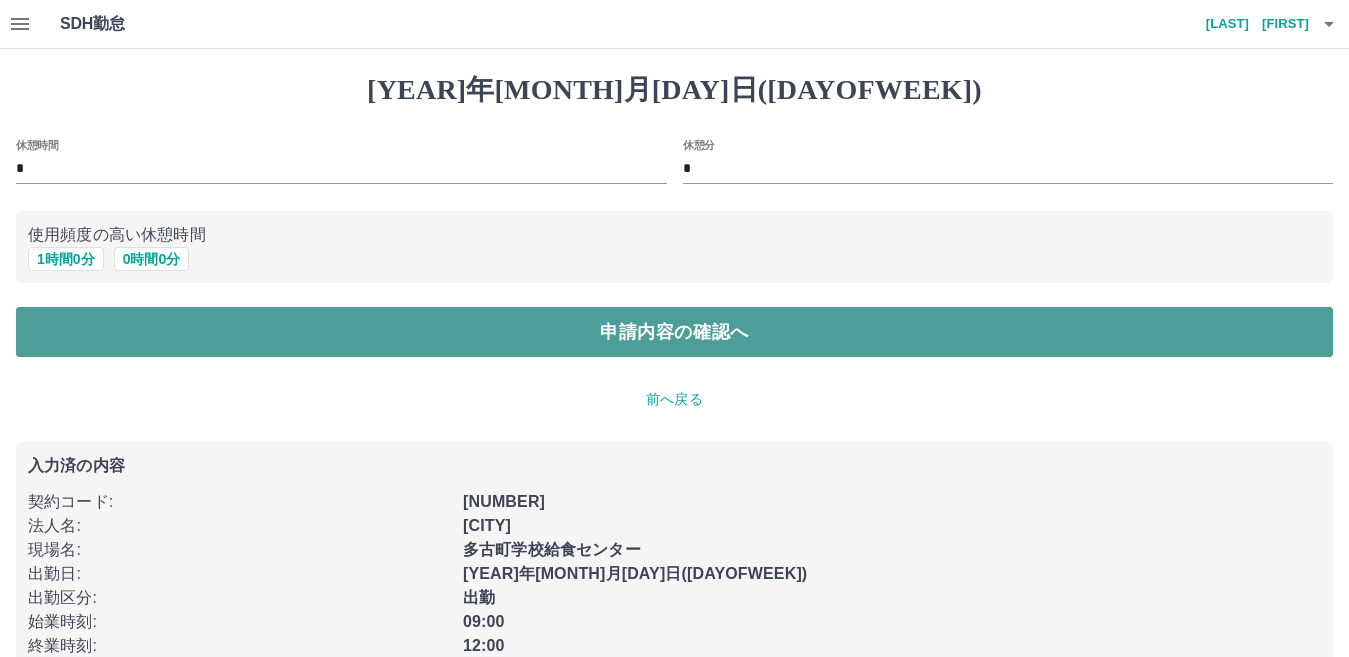 click on "申請内容の確認へ" at bounding box center (674, 332) 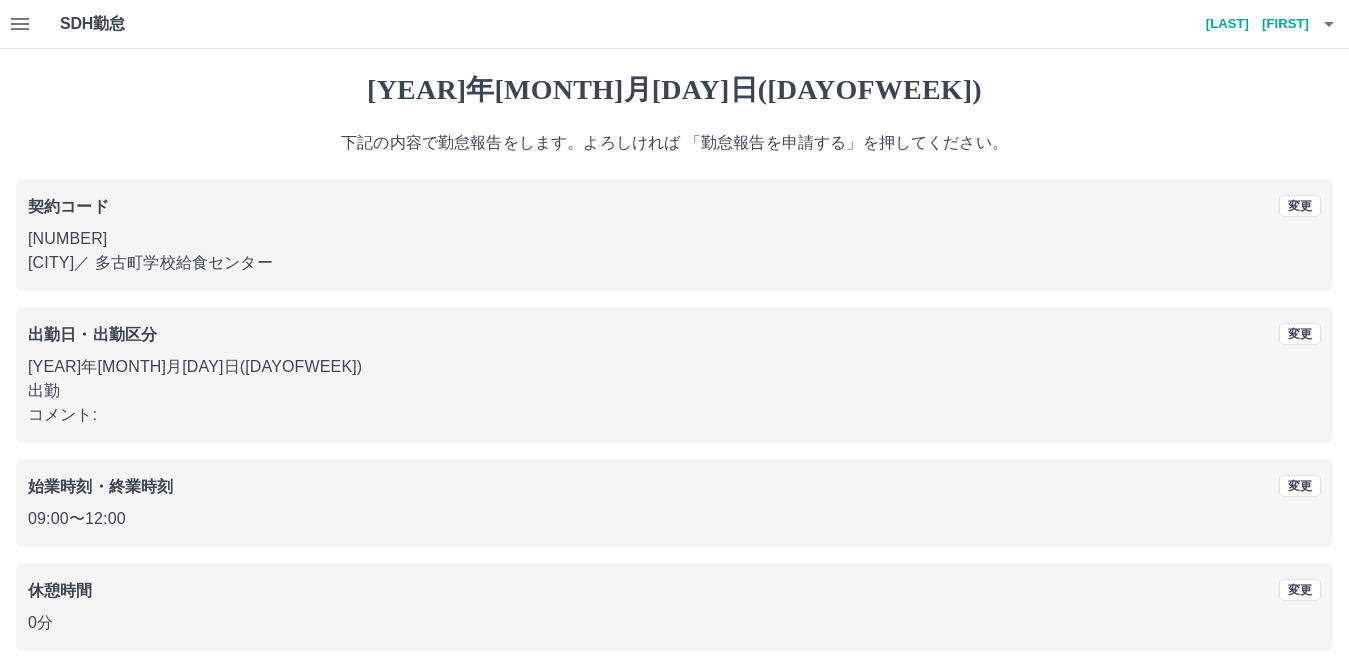 scroll, scrollTop: 92, scrollLeft: 0, axis: vertical 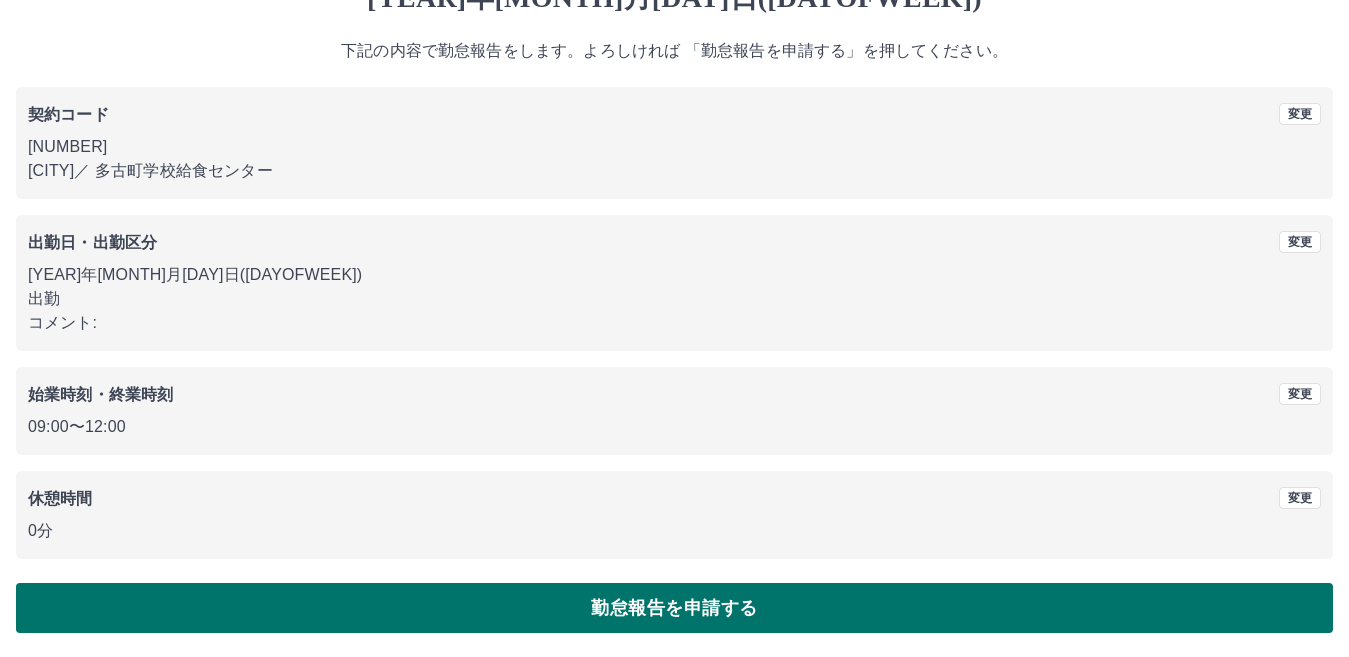 click on "勤怠報告を申請する" at bounding box center [674, 608] 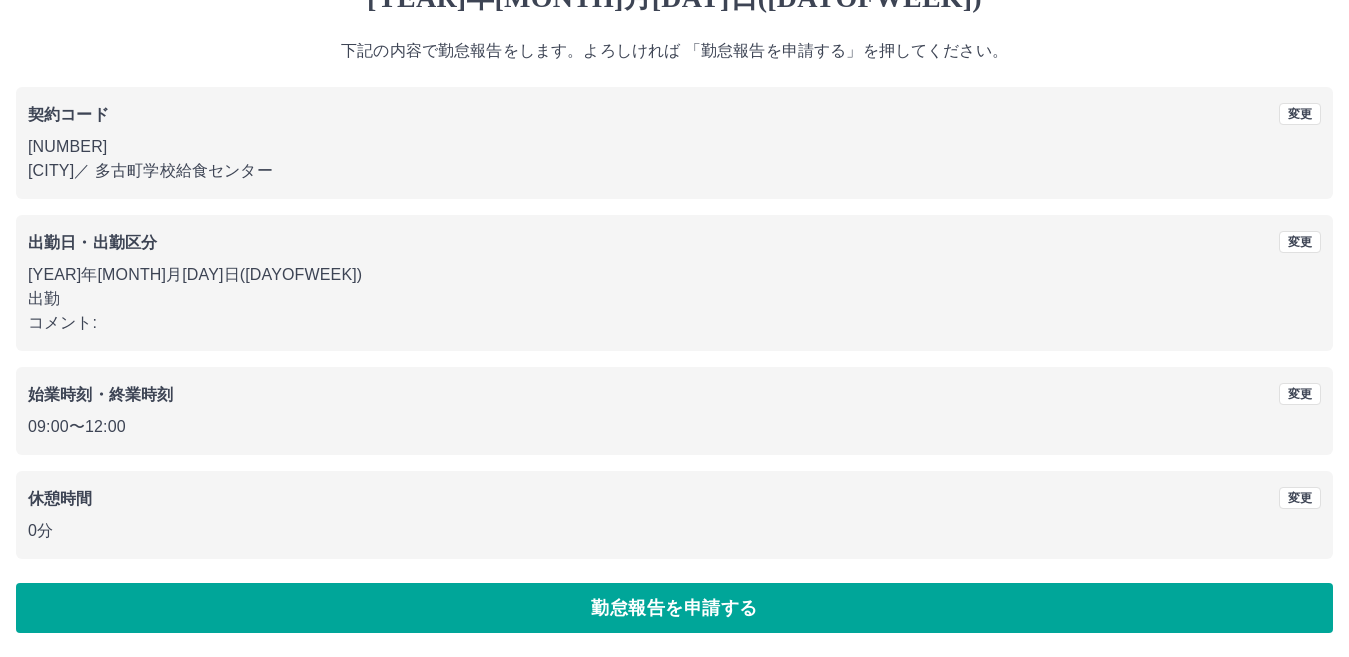 scroll, scrollTop: 0, scrollLeft: 0, axis: both 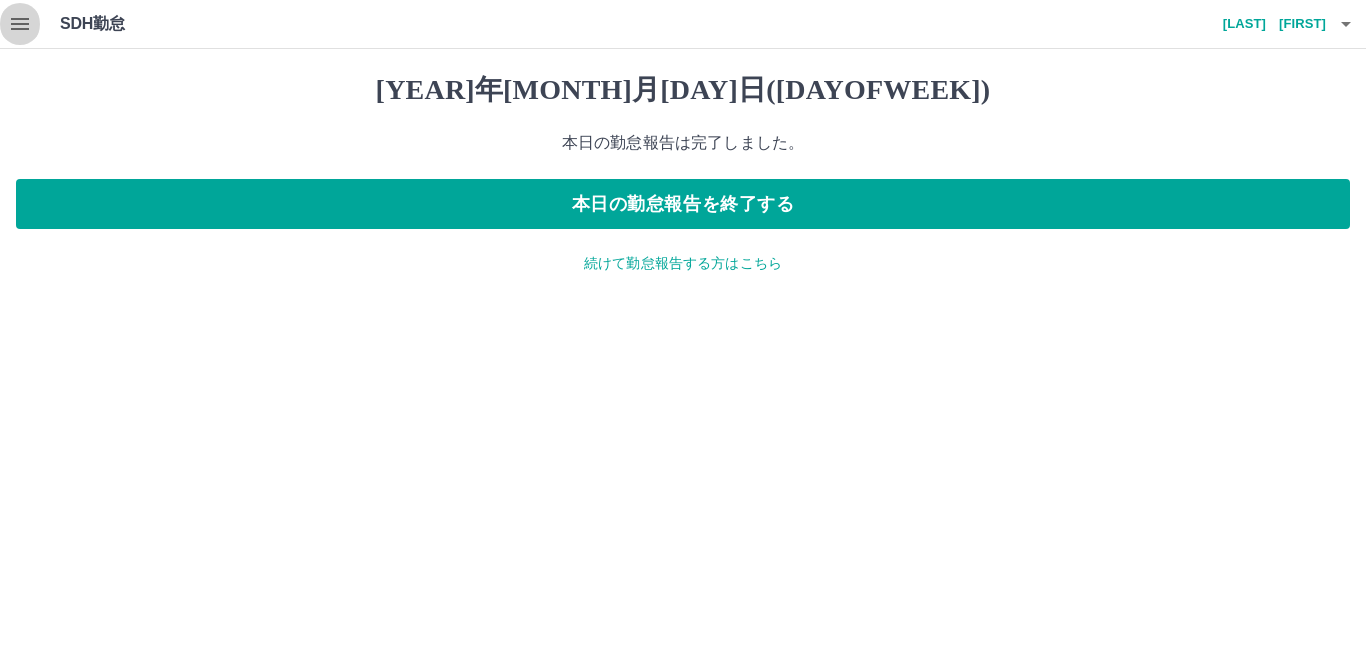click at bounding box center (20, 24) 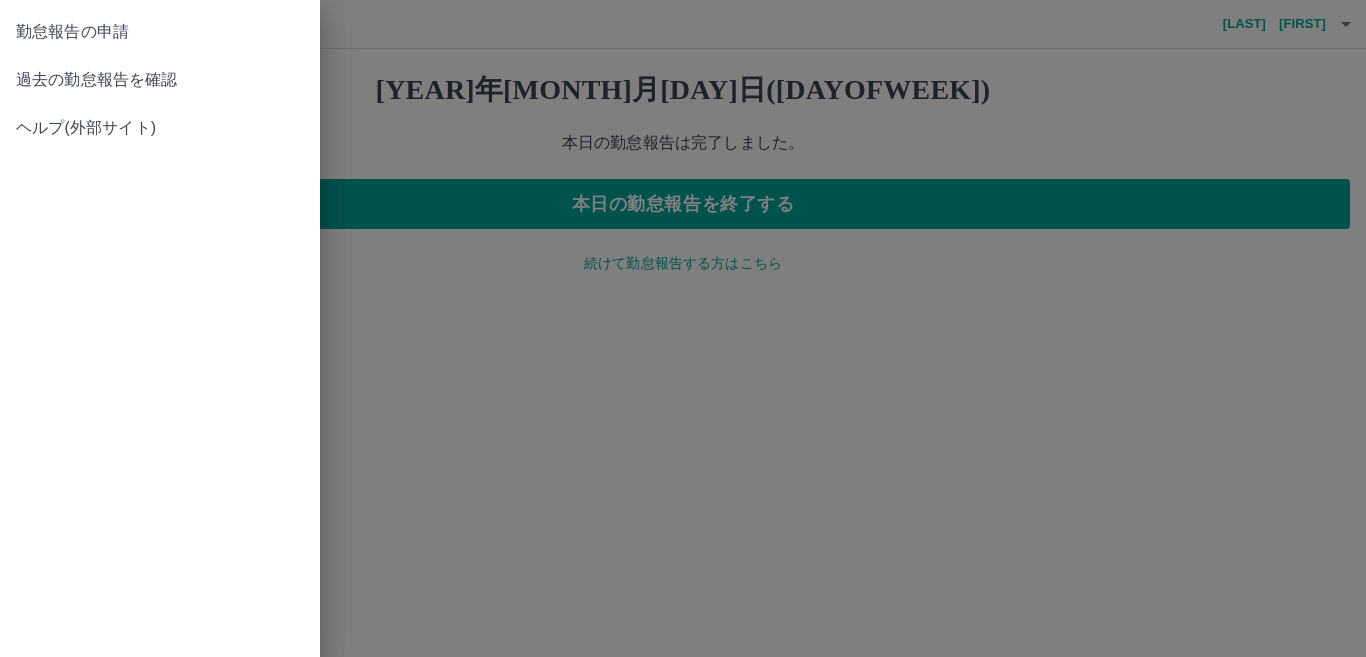 click on "過去の勤怠報告を確認" at bounding box center (160, 32) 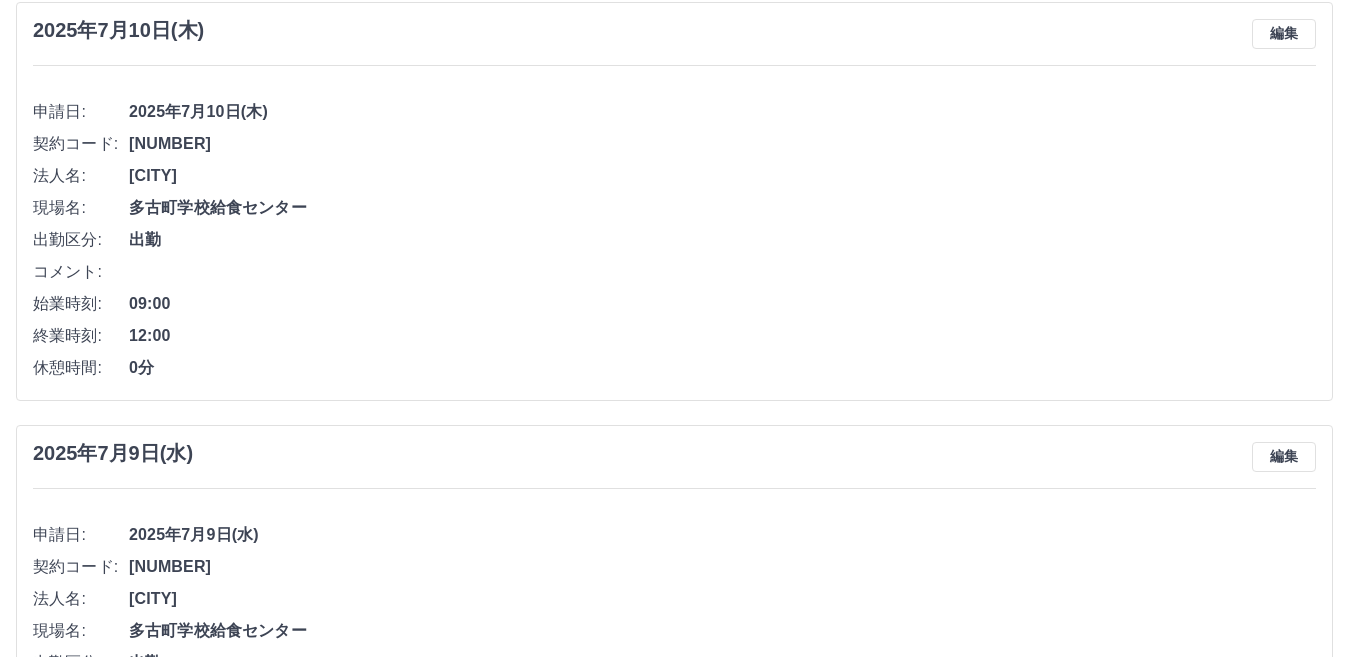 scroll, scrollTop: 0, scrollLeft: 0, axis: both 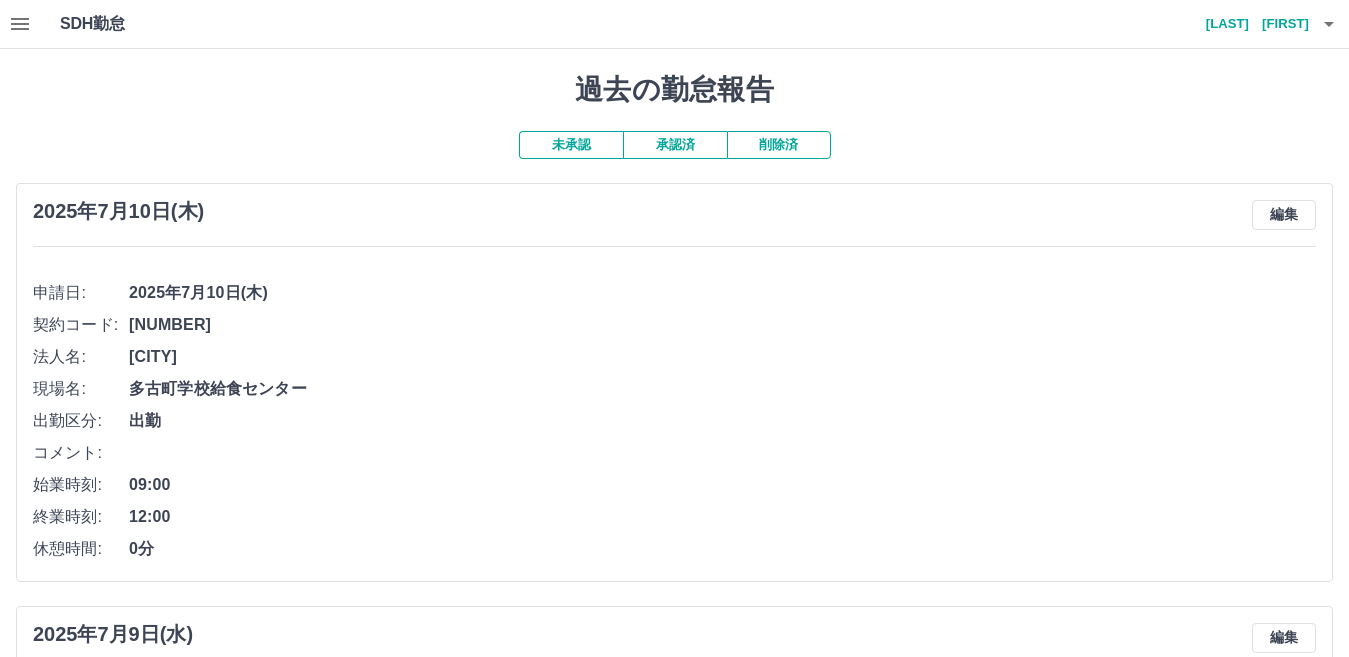 click on "承認済" at bounding box center (675, 145) 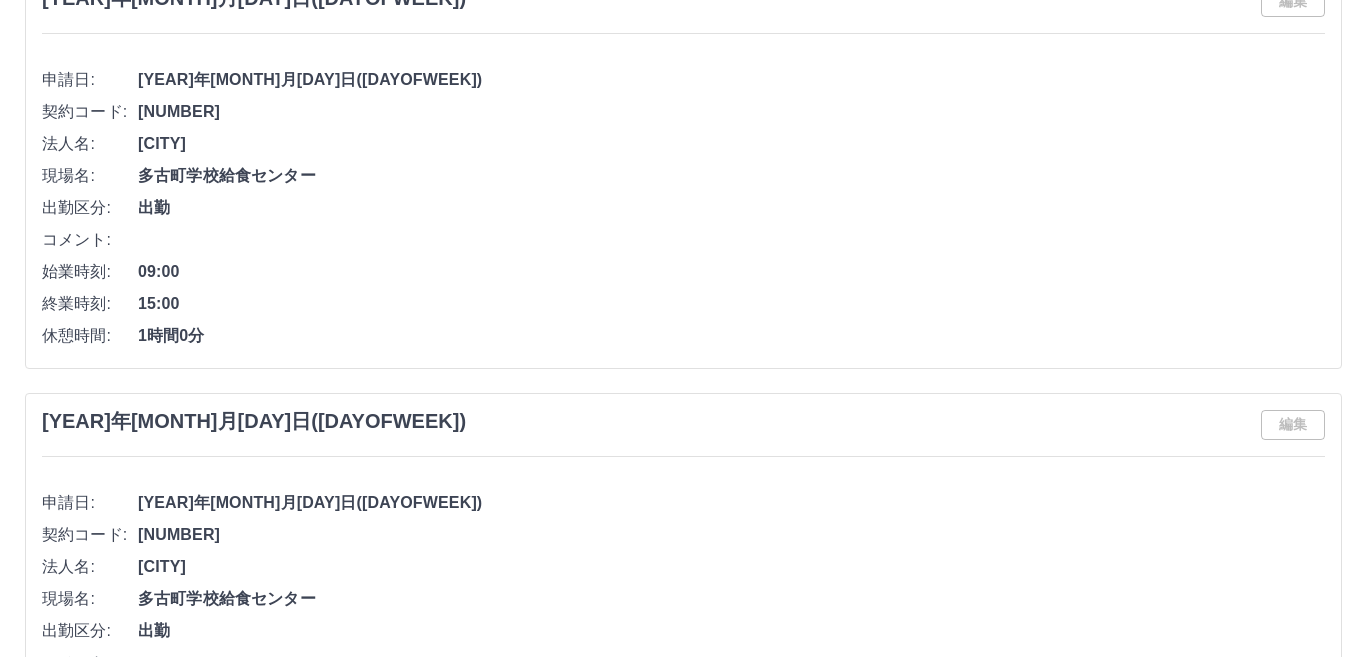 scroll, scrollTop: 0, scrollLeft: 0, axis: both 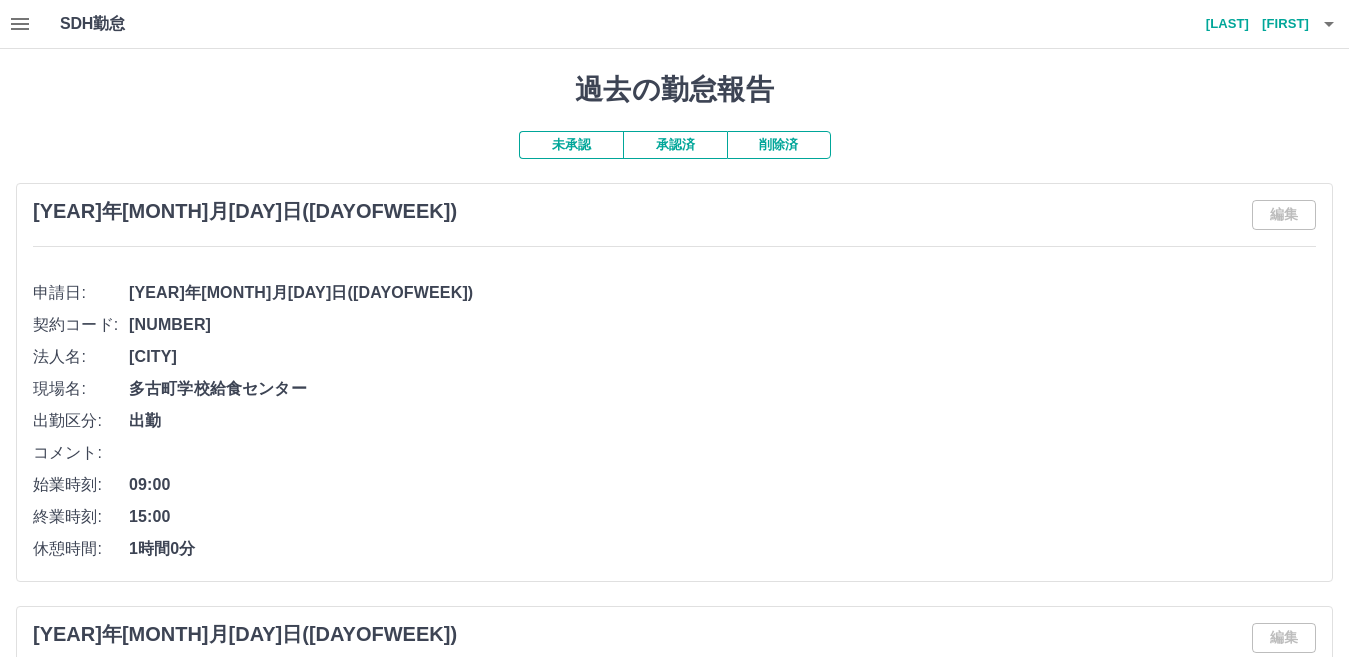 click at bounding box center [1329, 24] 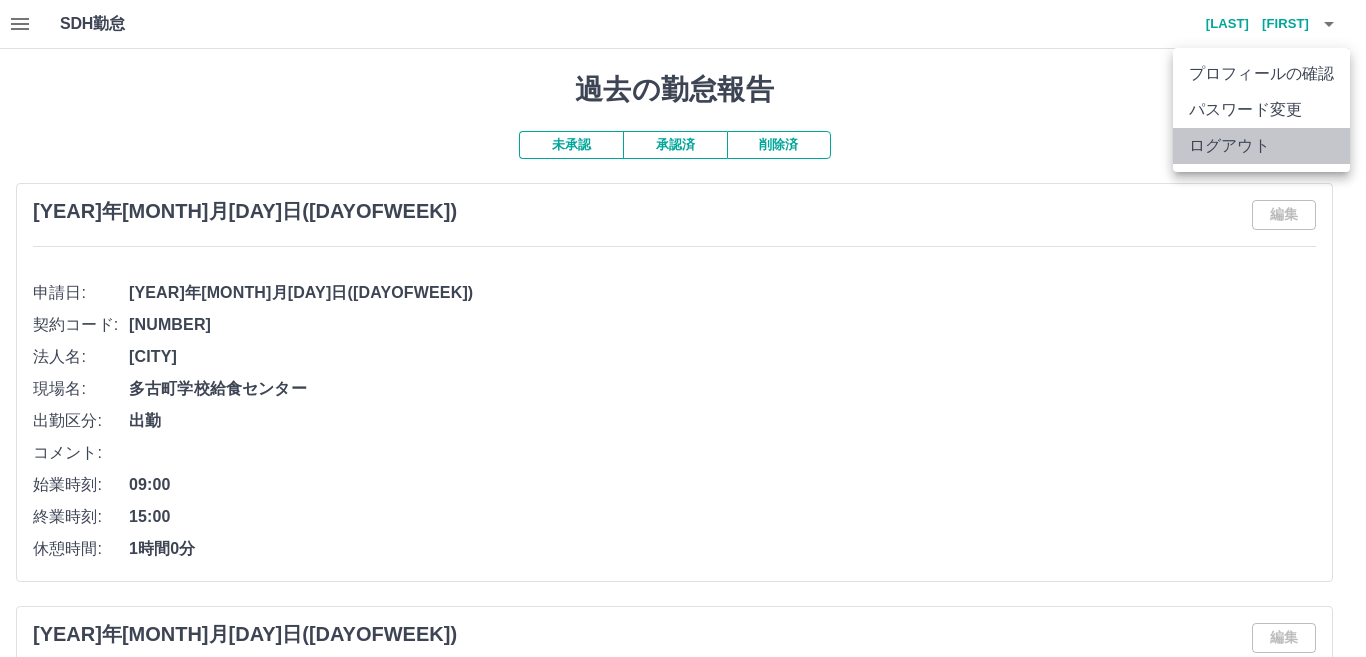 click on "ログアウト" at bounding box center [1261, 146] 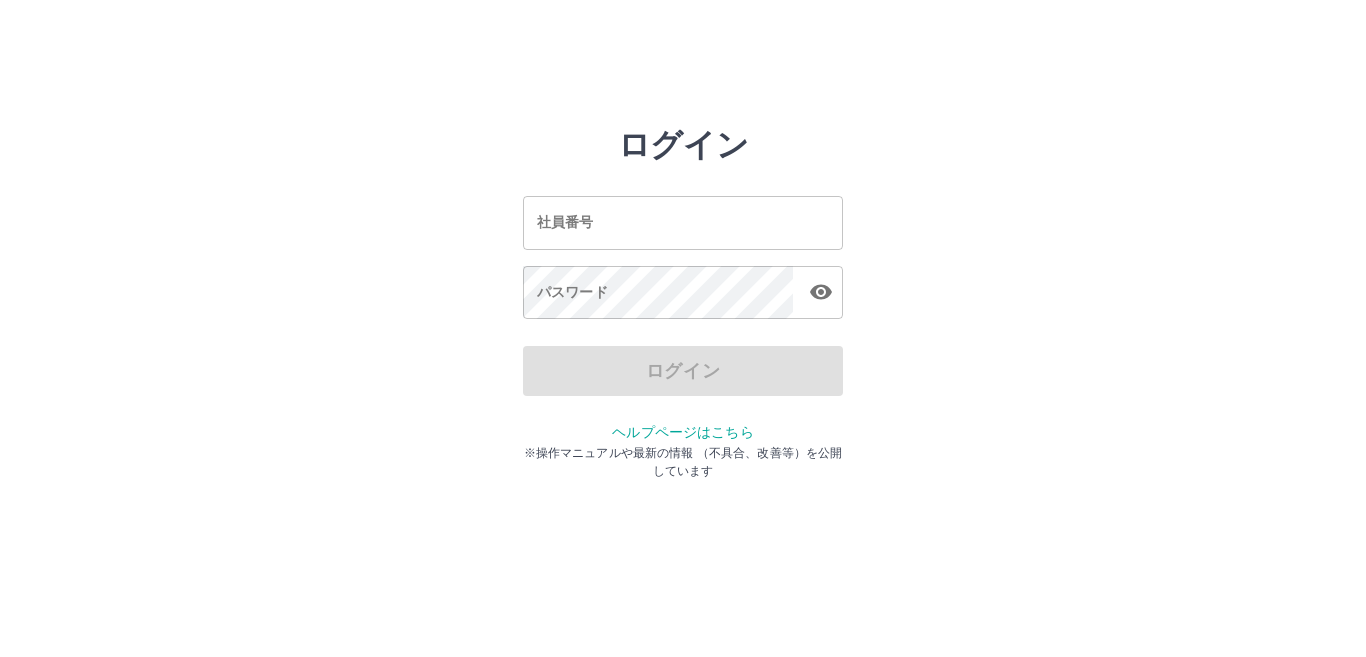scroll, scrollTop: 0, scrollLeft: 0, axis: both 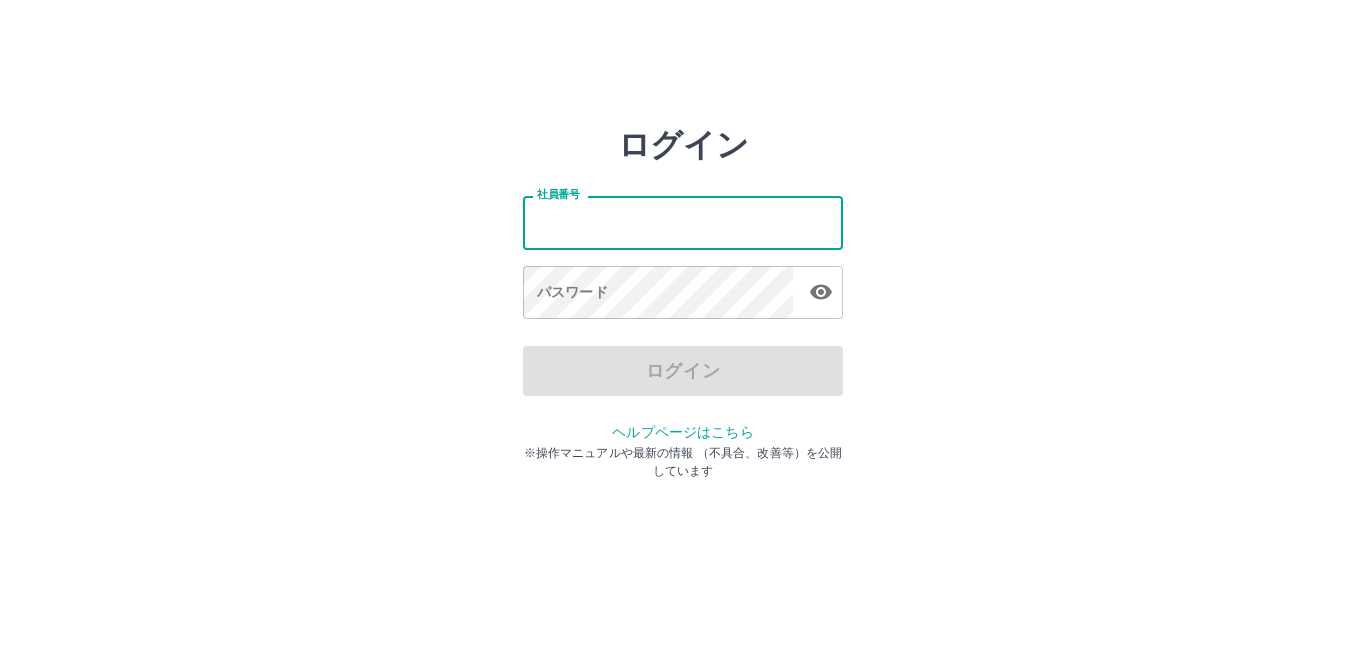 click on "社員番号" at bounding box center (683, 222) 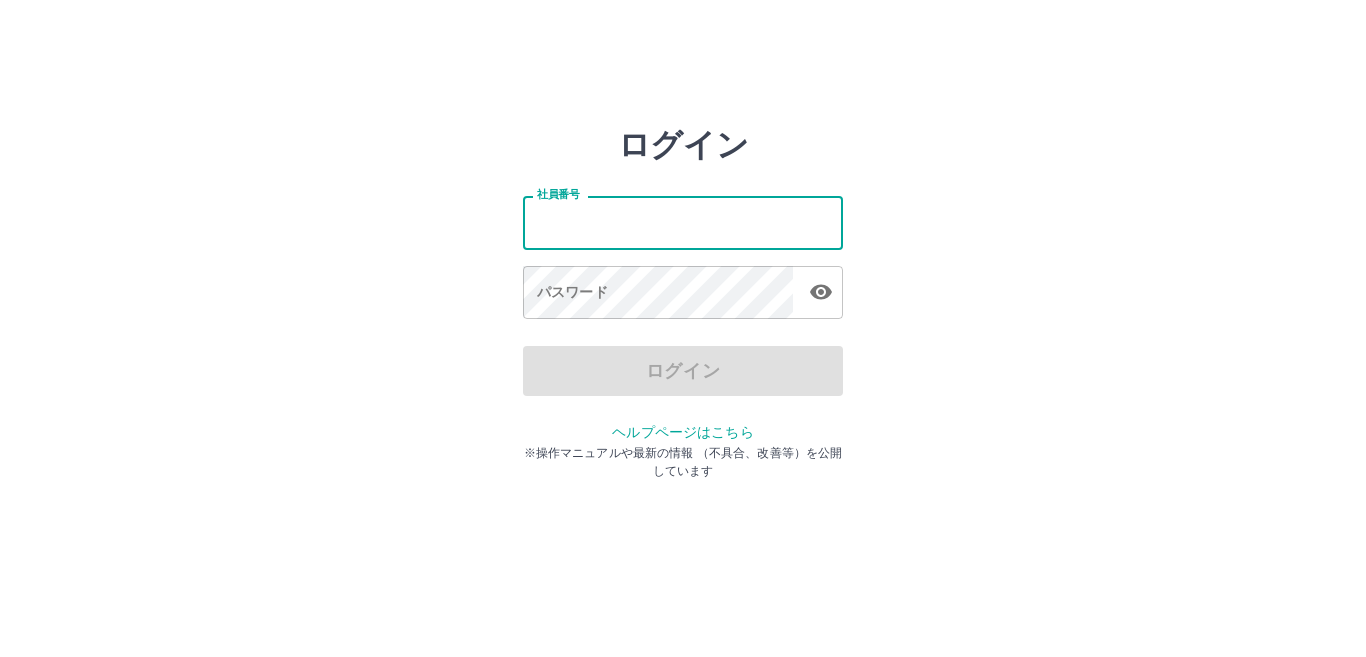 type on "*******" 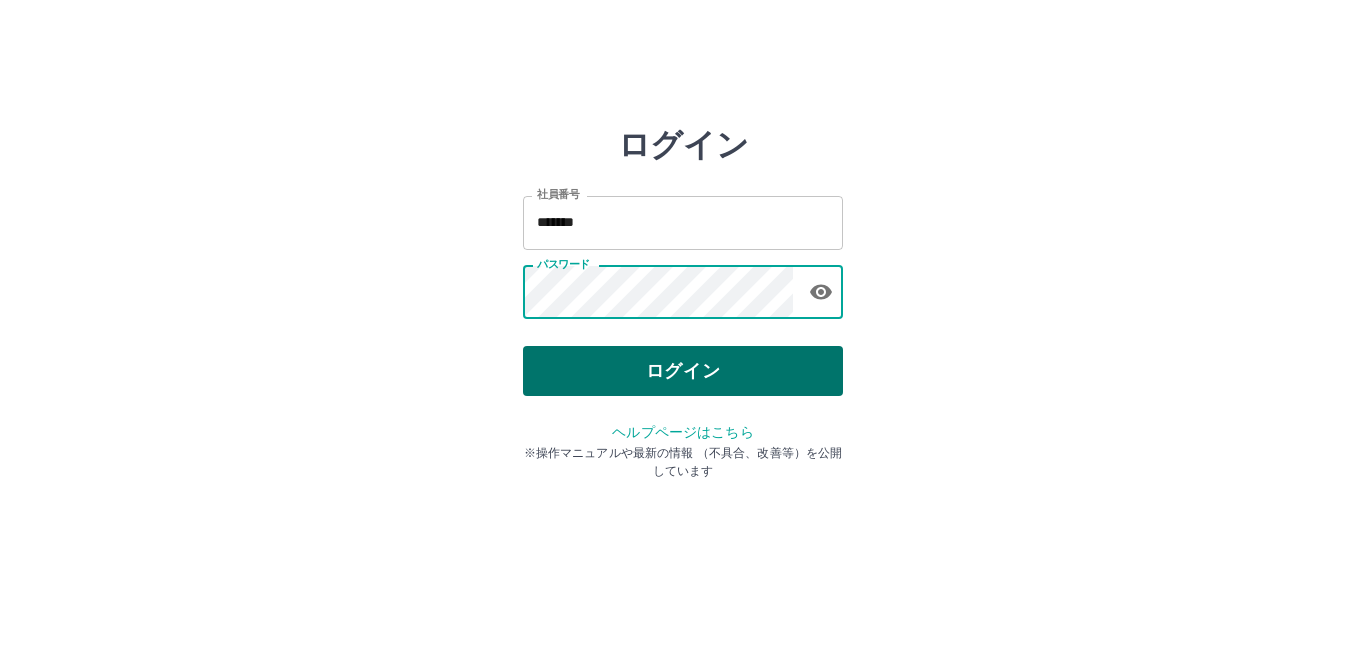 click on "ログイン" at bounding box center (683, 371) 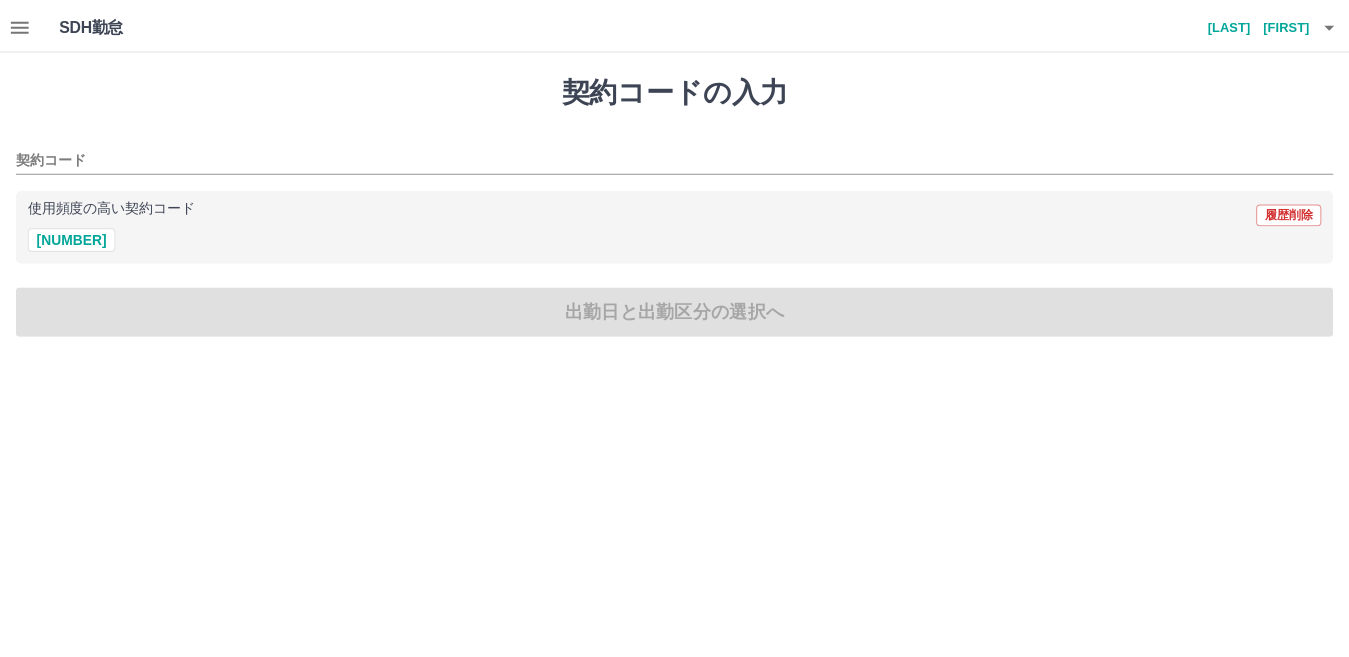 scroll, scrollTop: 0, scrollLeft: 0, axis: both 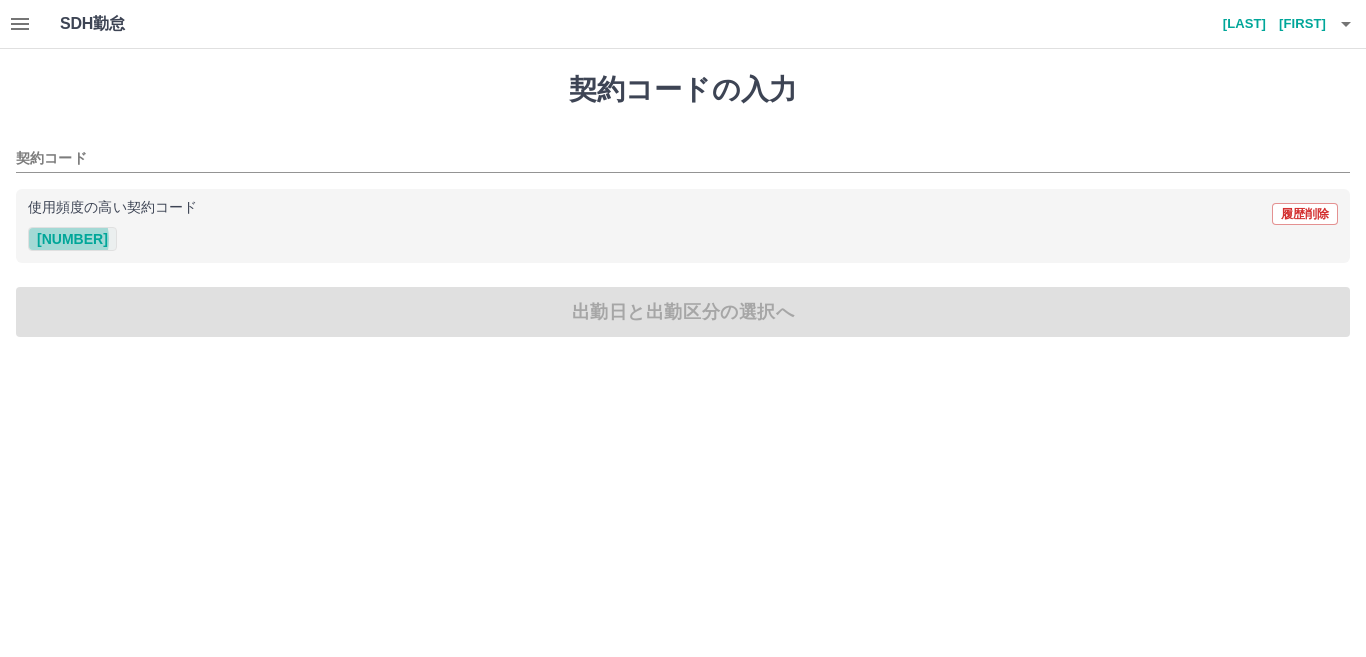 click on "[NUMBER]" at bounding box center (72, 239) 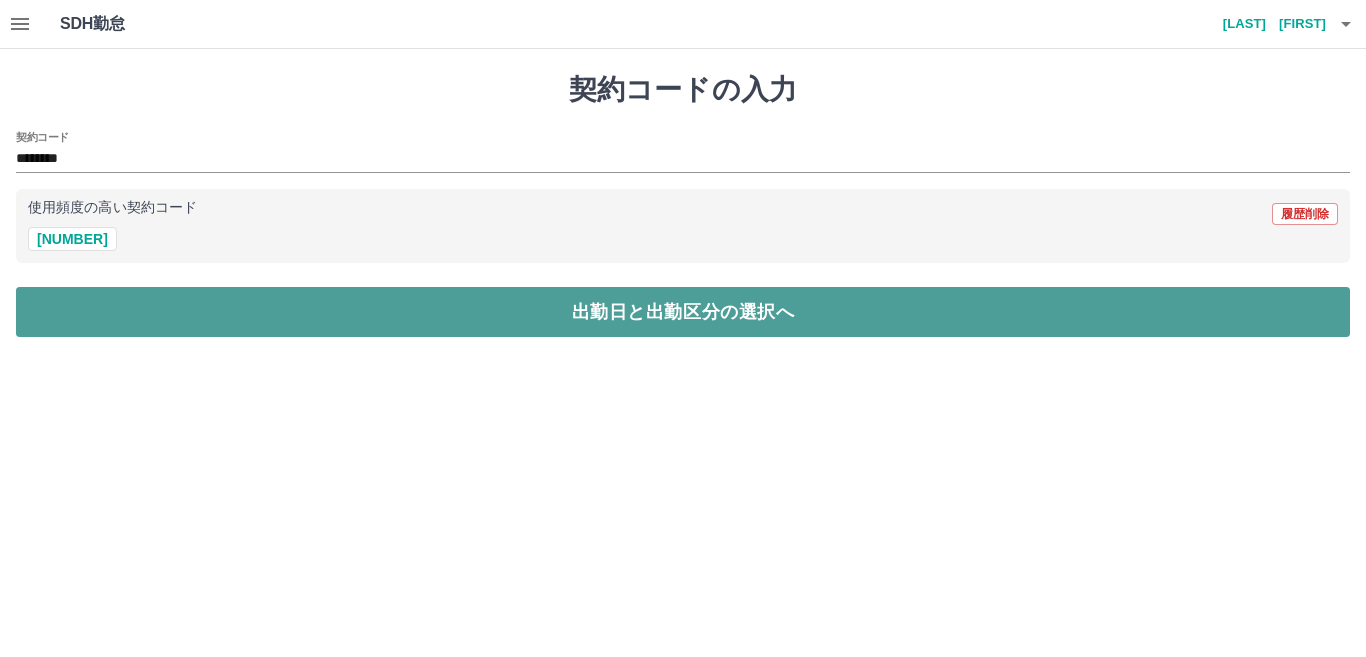 click on "出勤日と出勤区分の選択へ" at bounding box center [683, 312] 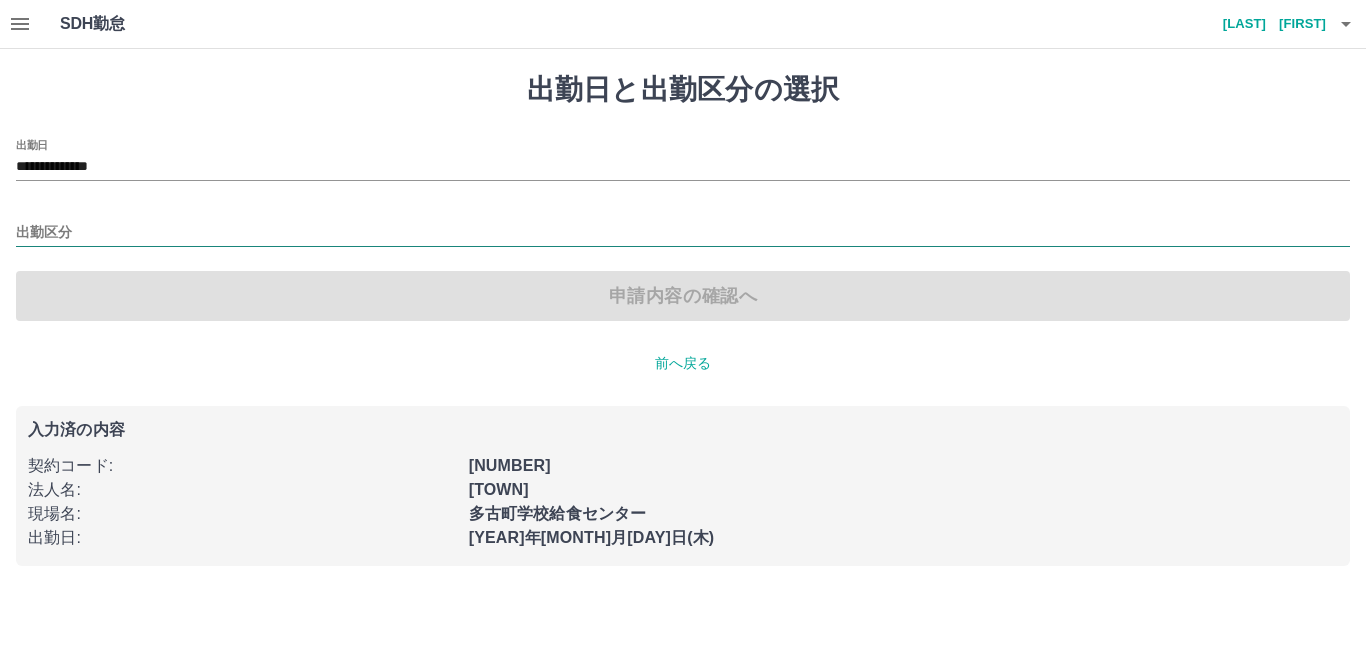 click on "出勤区分" at bounding box center (683, 233) 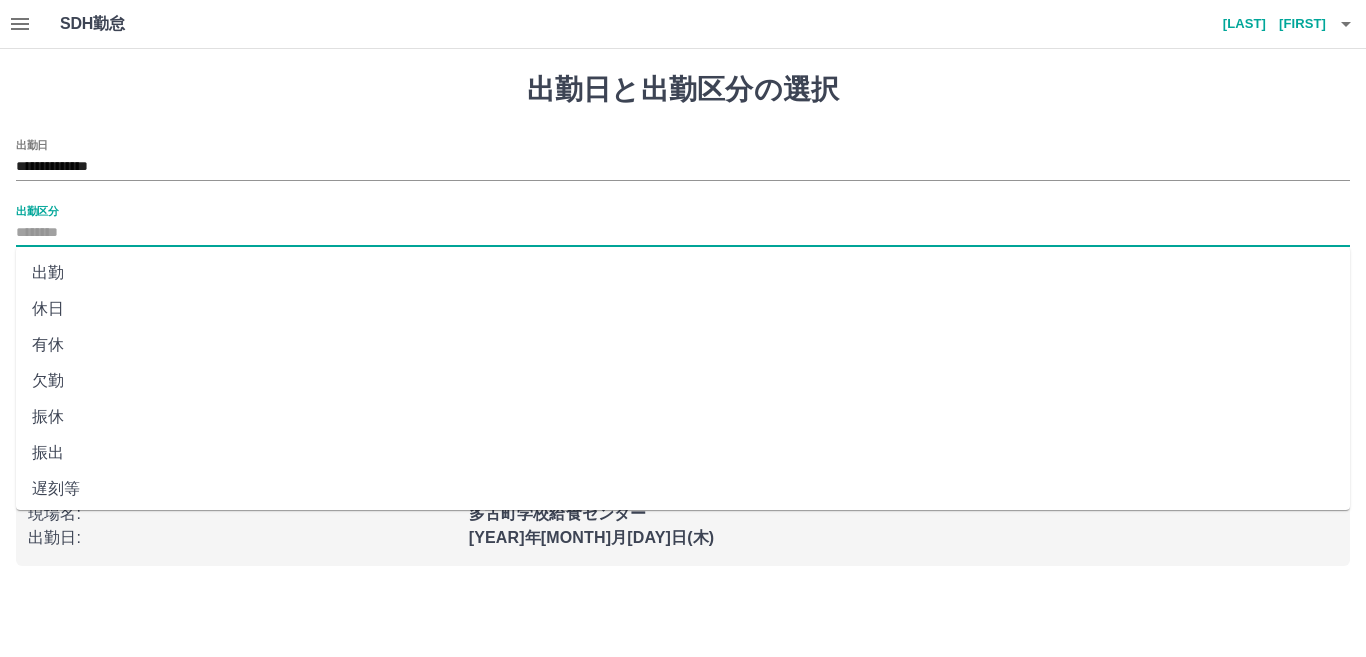 click on "出勤" at bounding box center (683, 273) 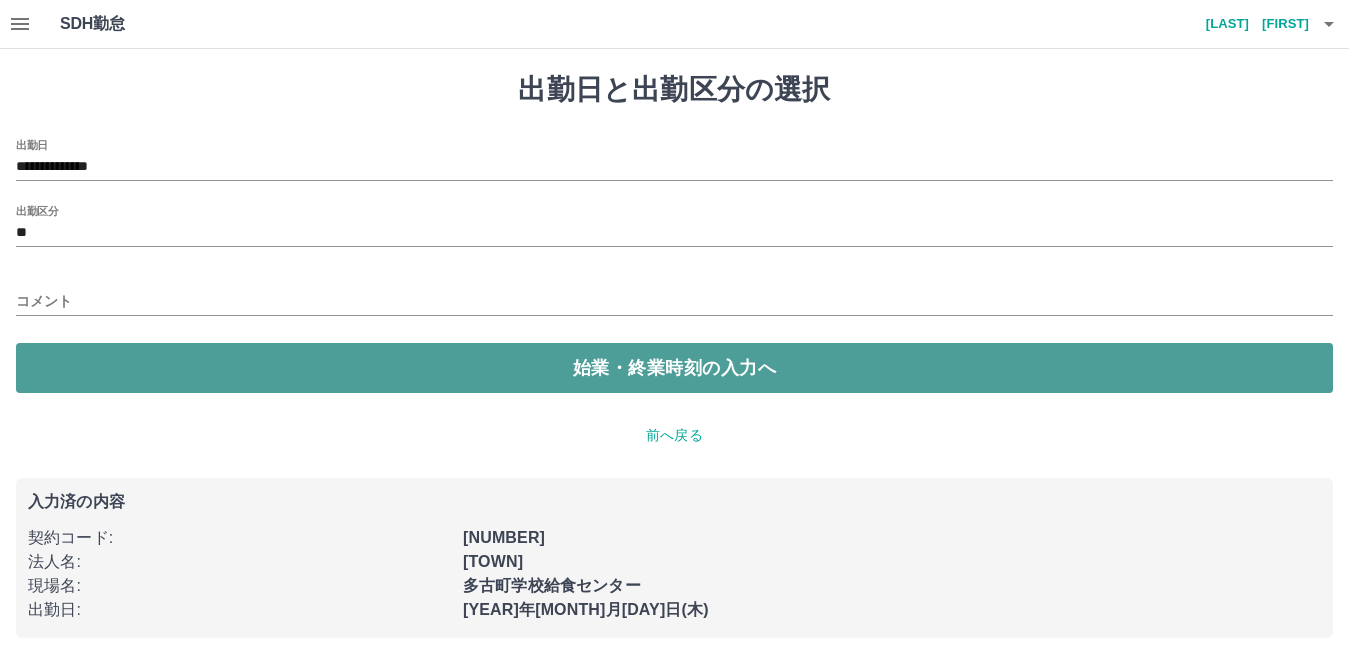click on "始業・終業時刻の入力へ" at bounding box center [674, 368] 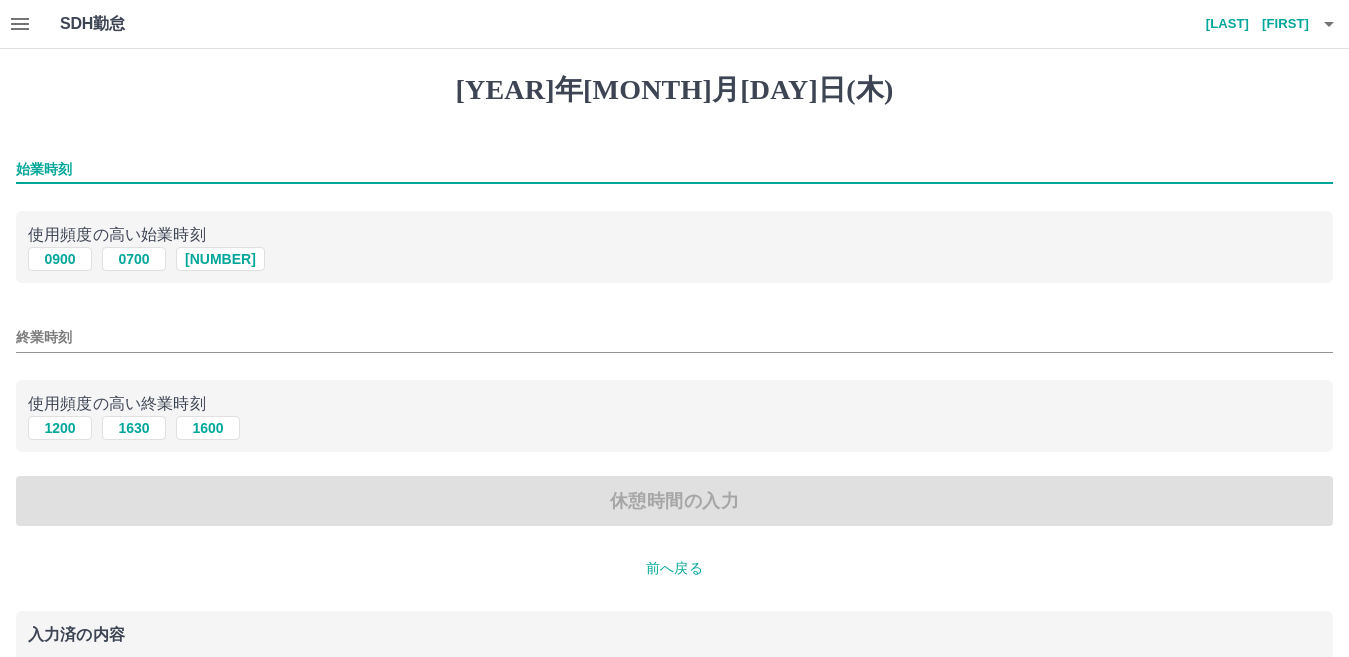 click on "始業時刻" at bounding box center [674, 169] 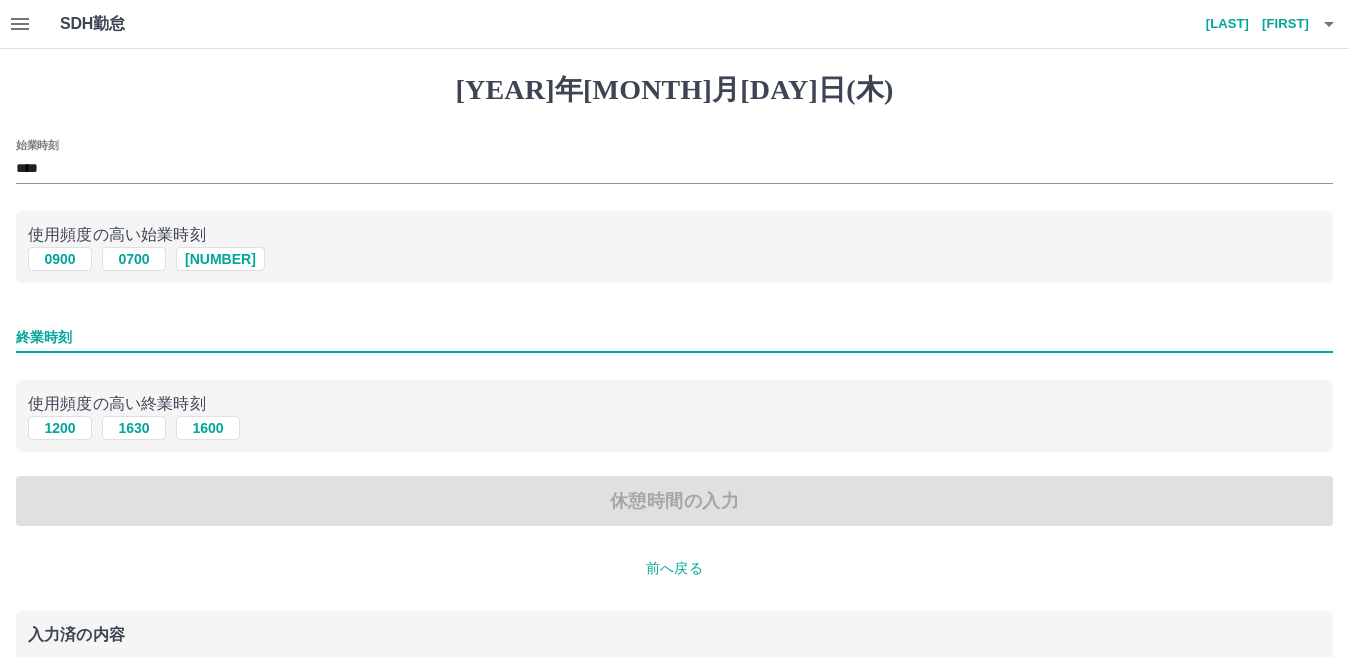 click on "終業時刻" at bounding box center (674, 337) 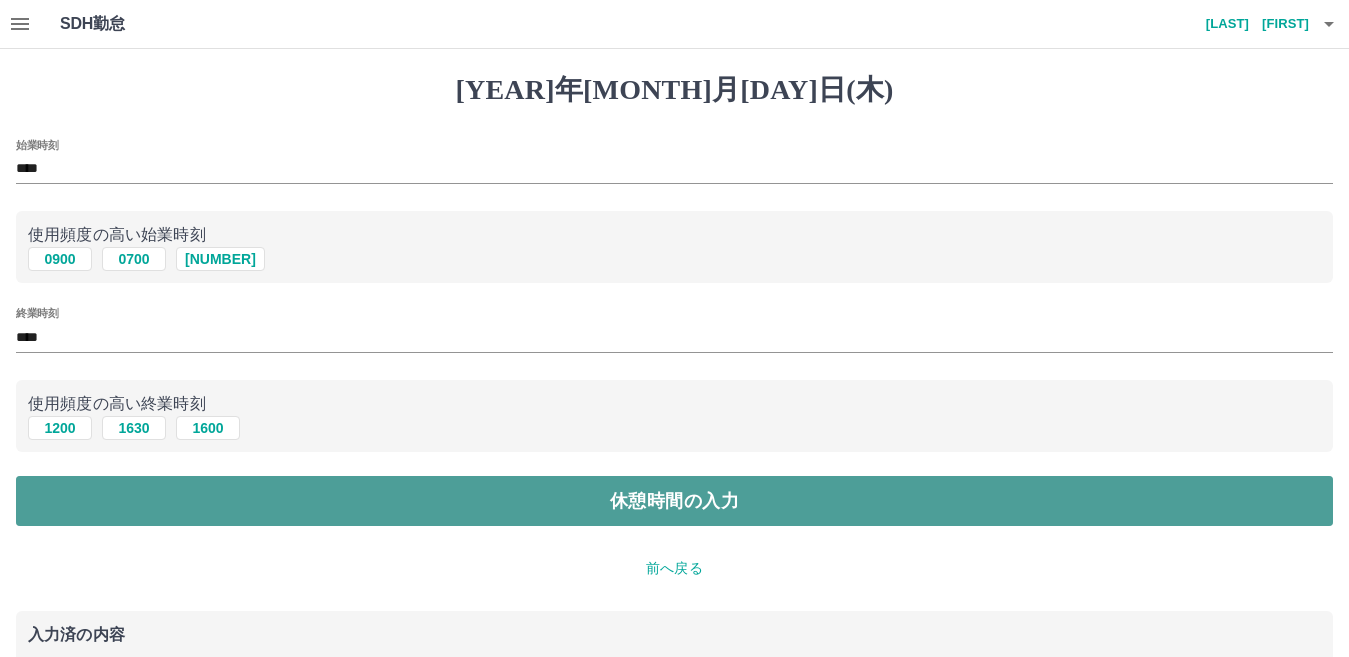 click on "休憩時間の入力" at bounding box center (674, 501) 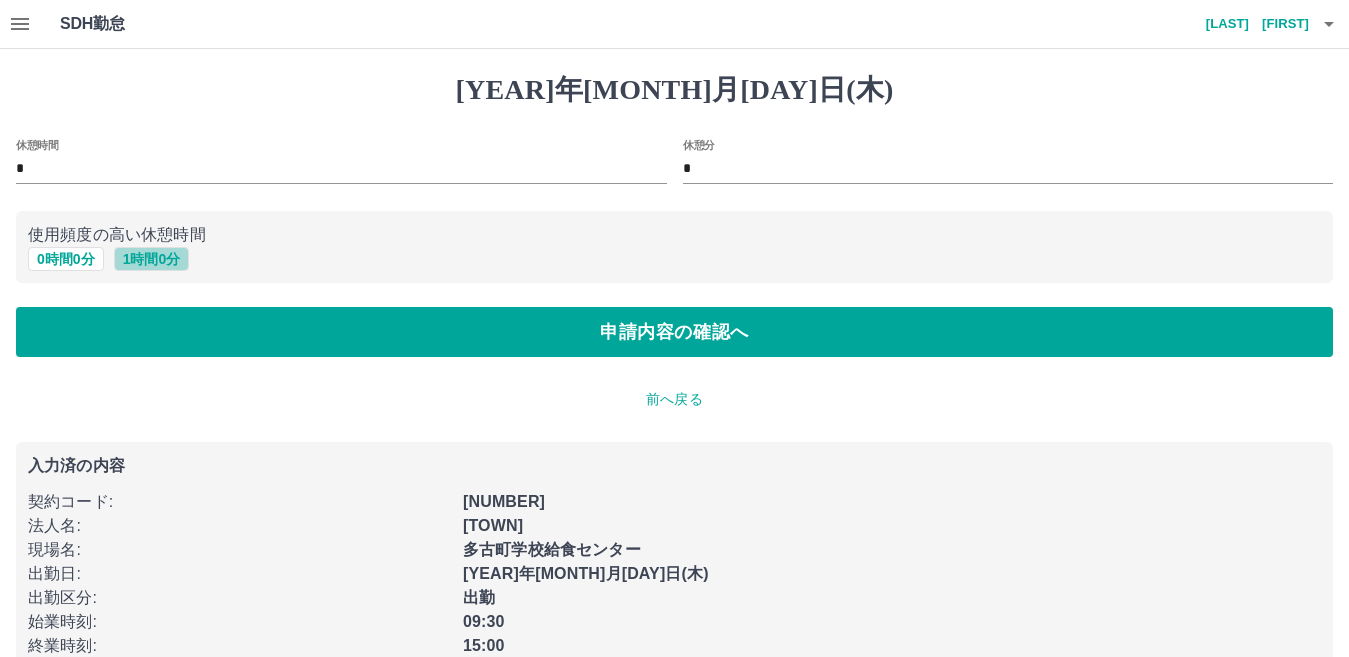 click on "1 時間 0 分" at bounding box center (152, 259) 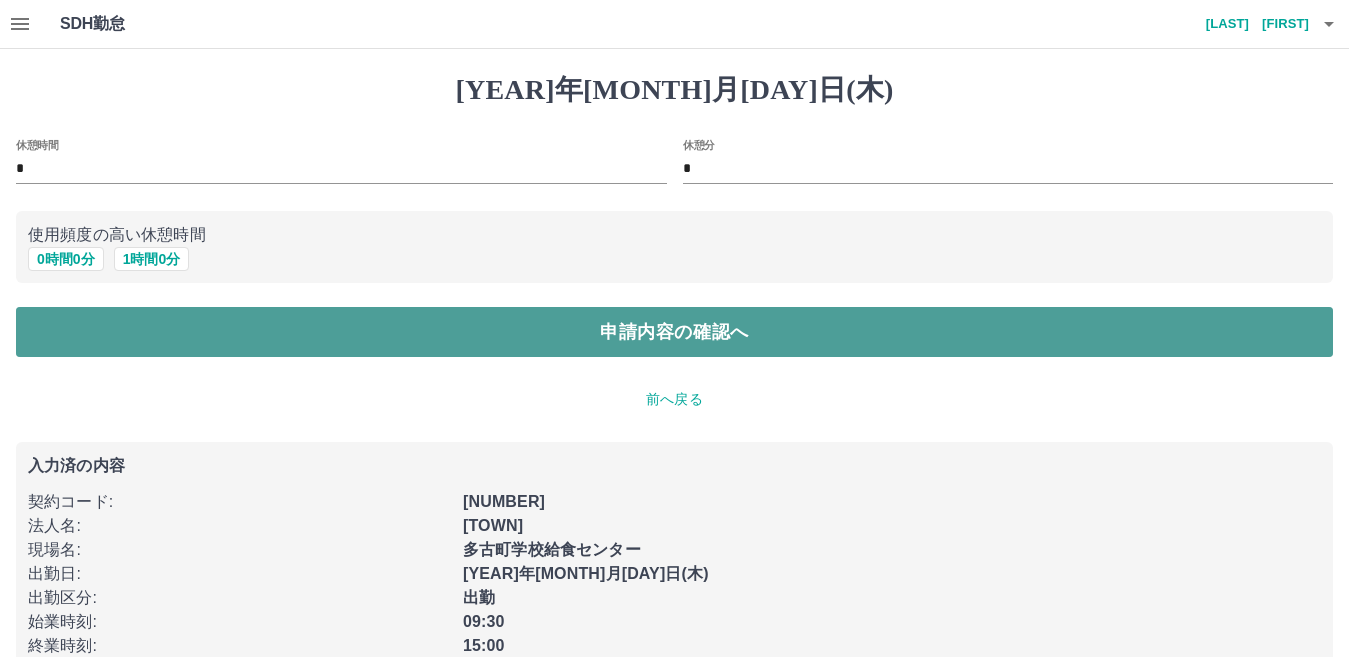 click on "申請内容の確認へ" at bounding box center (674, 332) 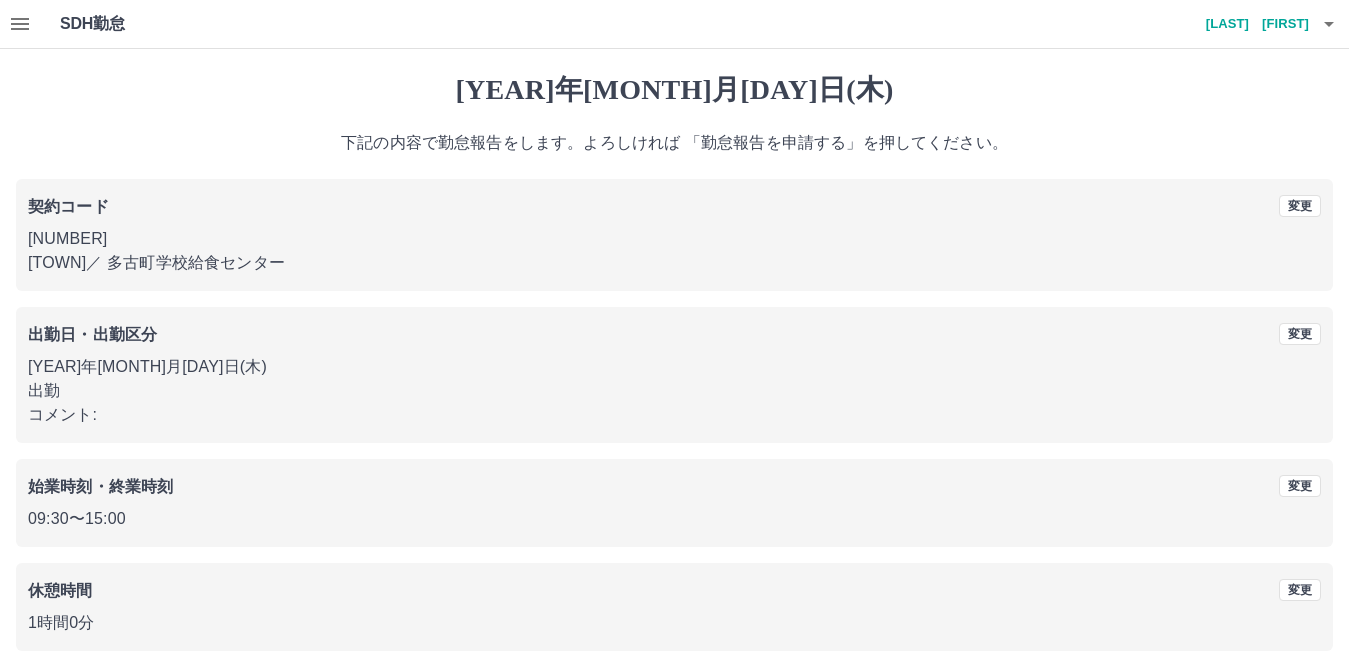scroll, scrollTop: 92, scrollLeft: 0, axis: vertical 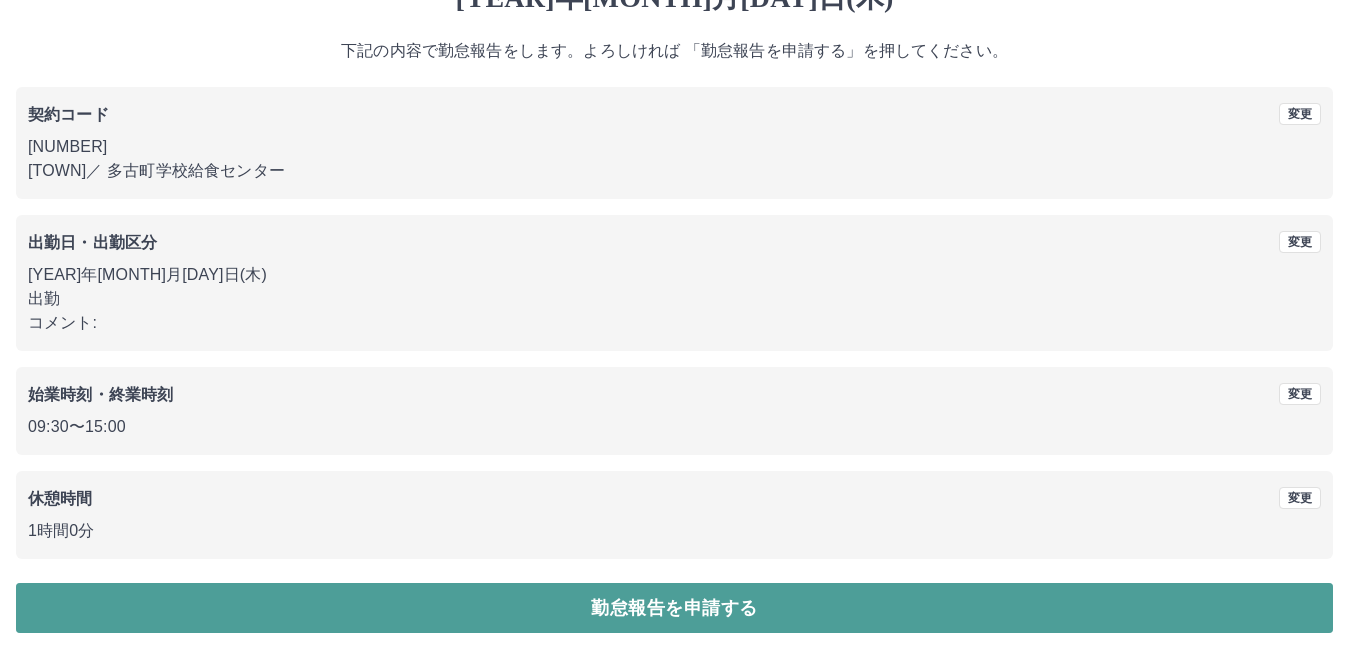 click on "勤怠報告を申請する" at bounding box center (674, 608) 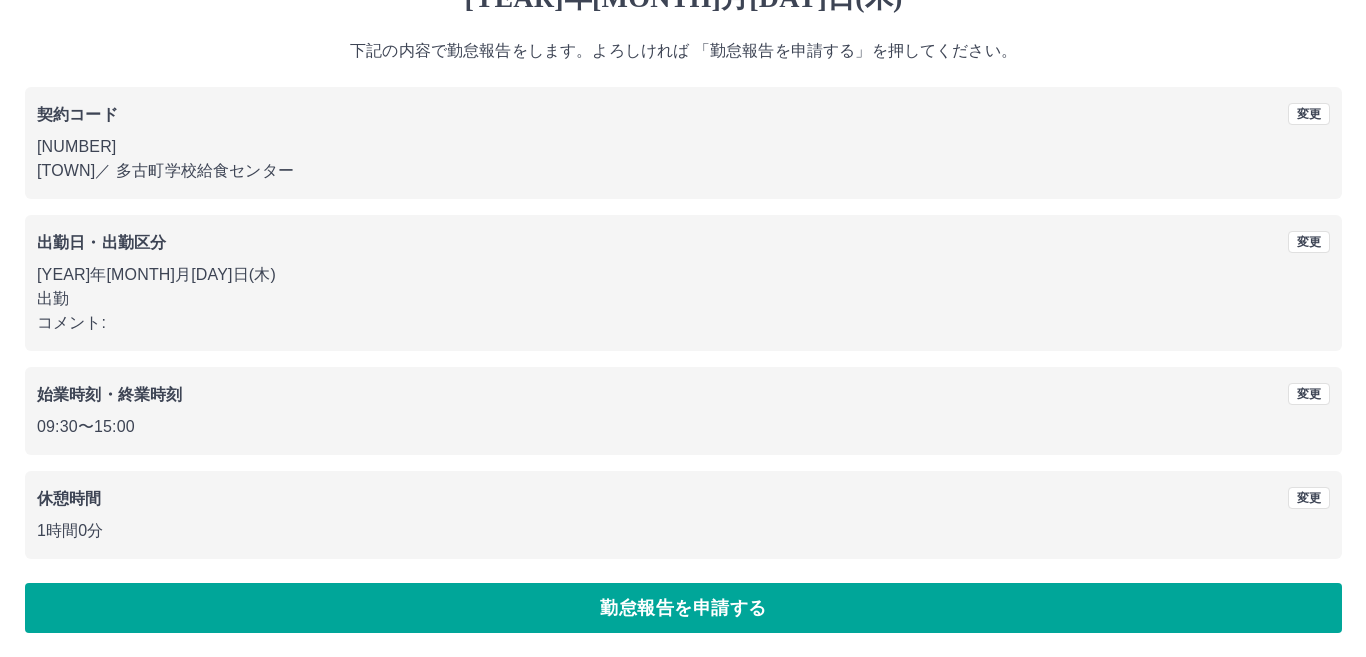 scroll, scrollTop: 0, scrollLeft: 0, axis: both 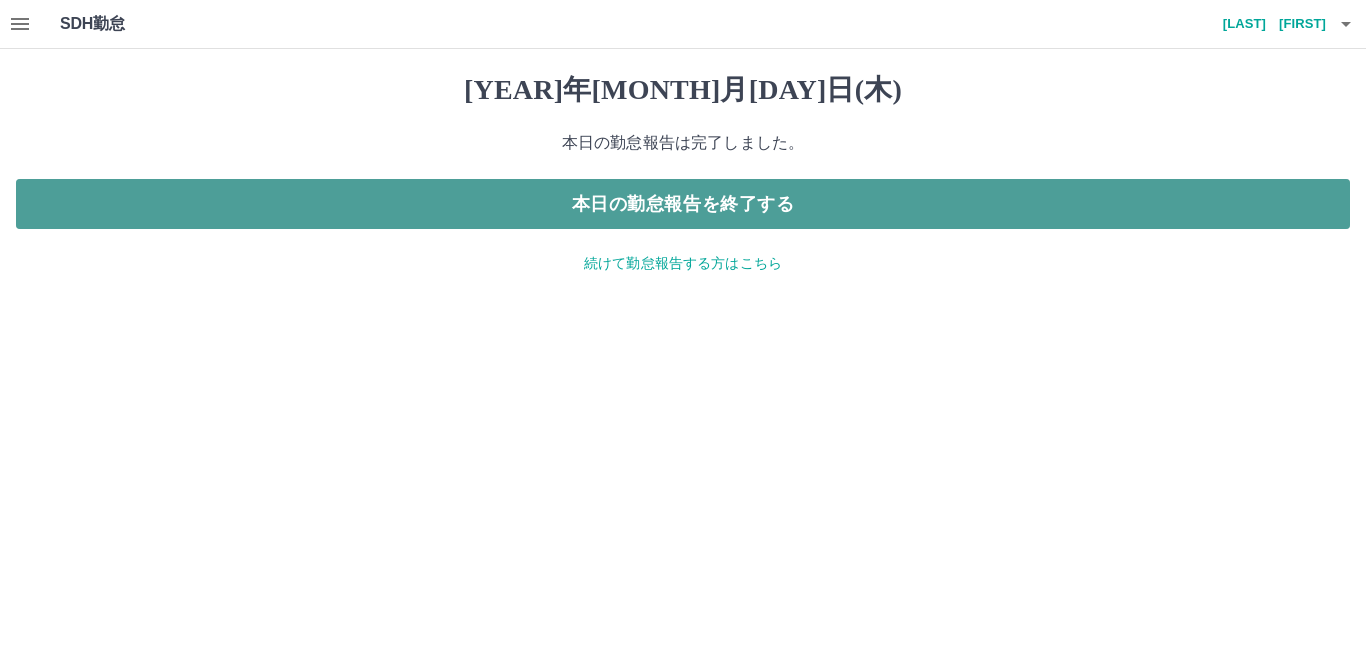 click on "本日の勤怠報告を終了する" at bounding box center [683, 204] 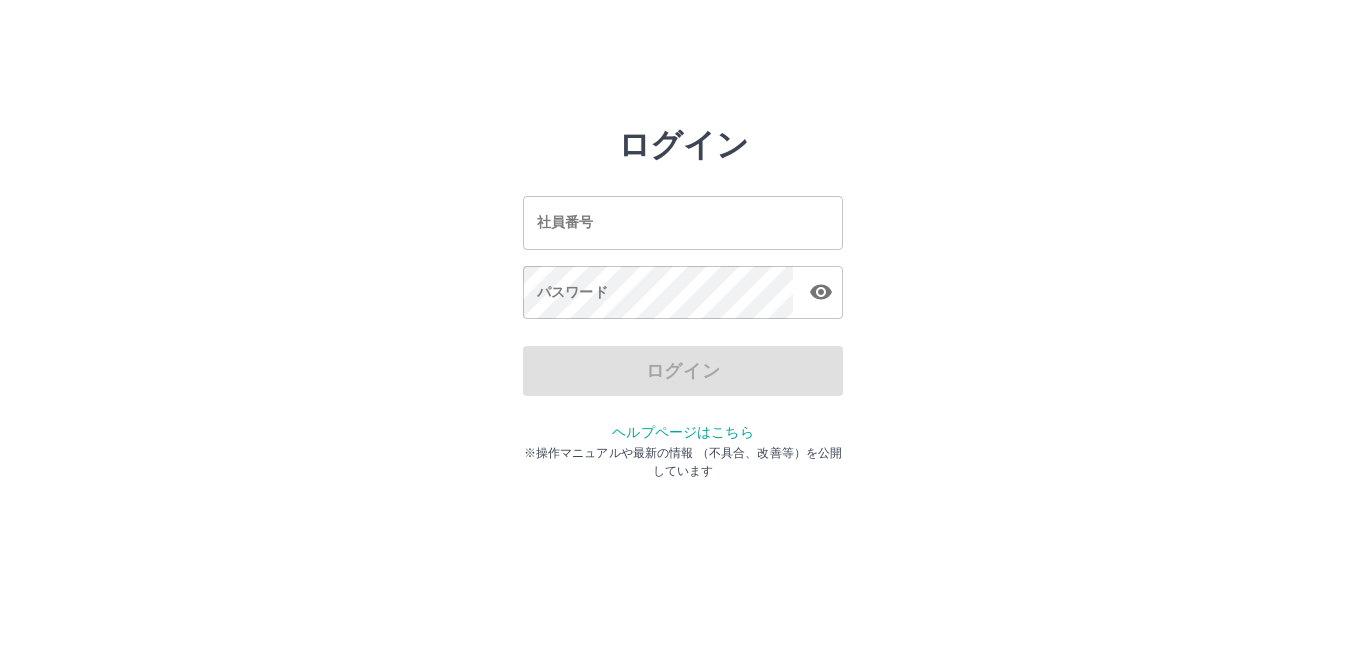 scroll, scrollTop: 0, scrollLeft: 0, axis: both 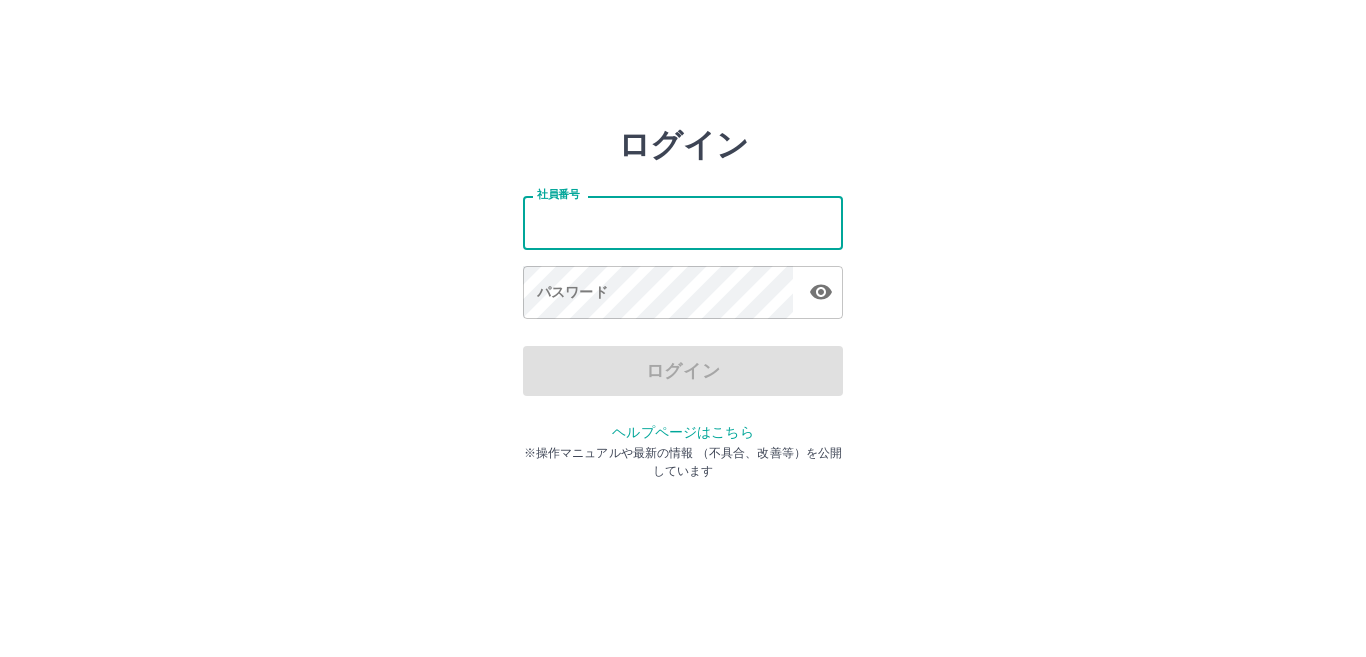click on "社員番号" at bounding box center [683, 222] 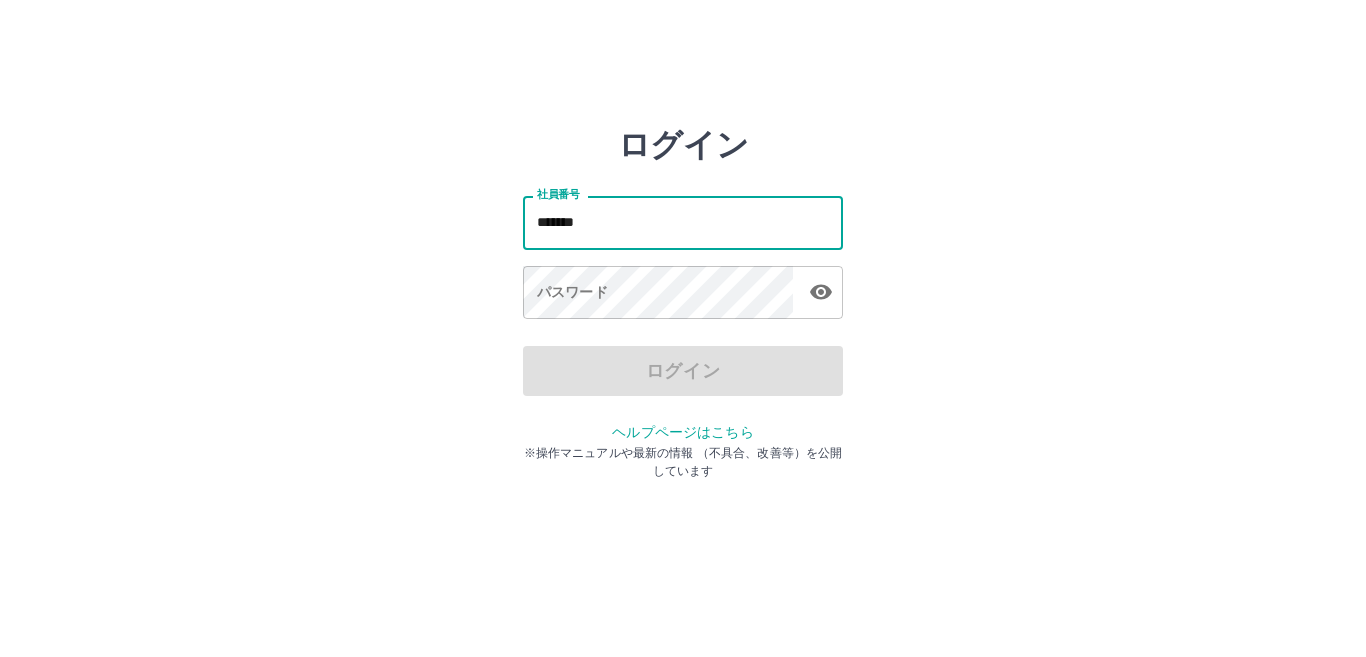 type on "*******" 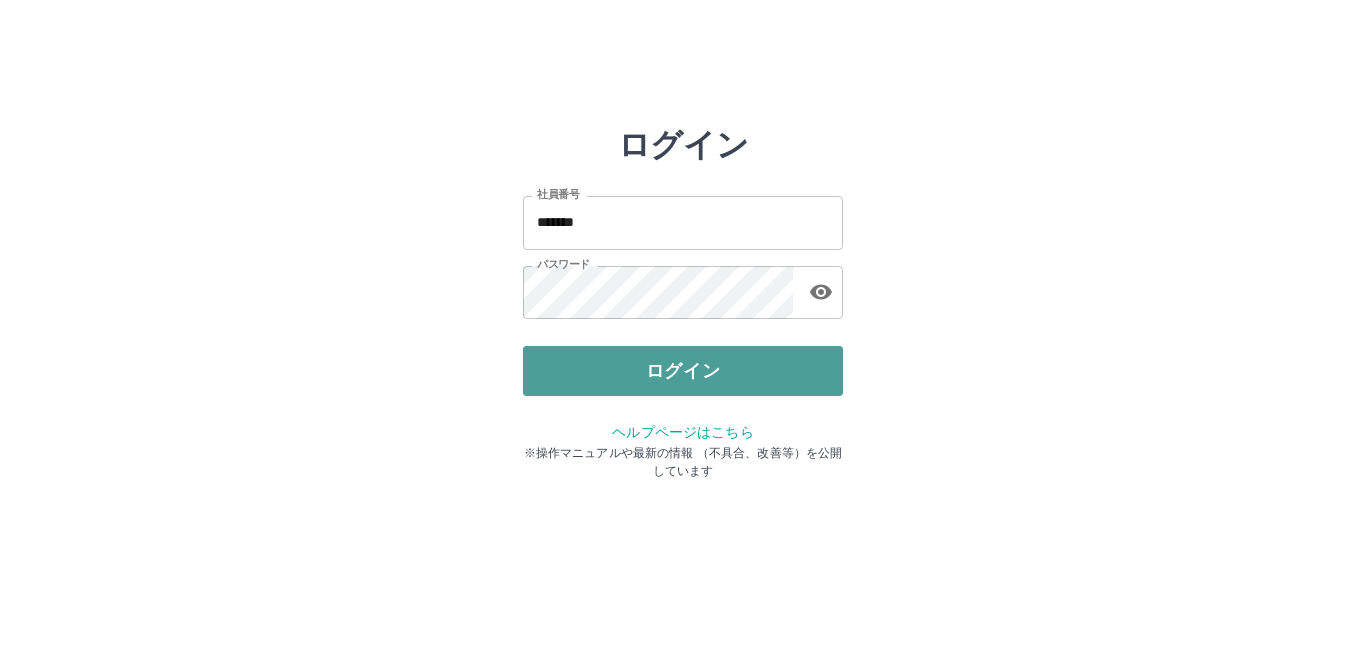 click on "ログイン" at bounding box center (683, 371) 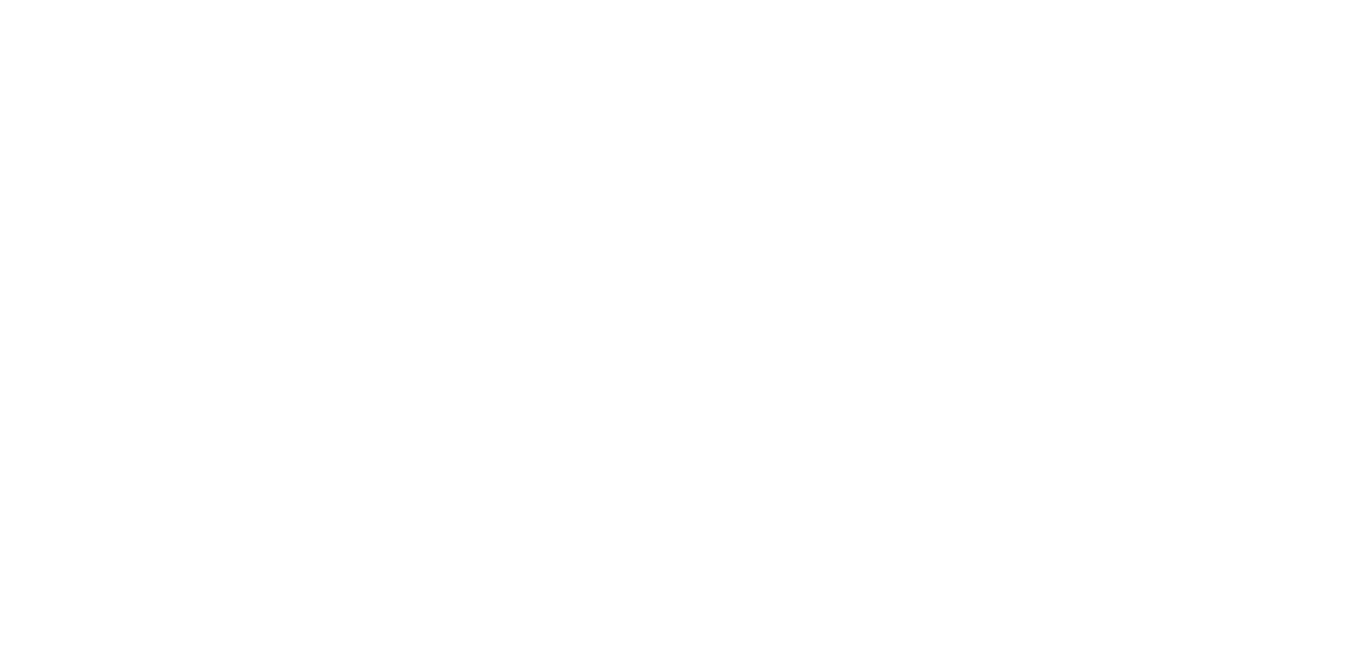 scroll, scrollTop: 0, scrollLeft: 0, axis: both 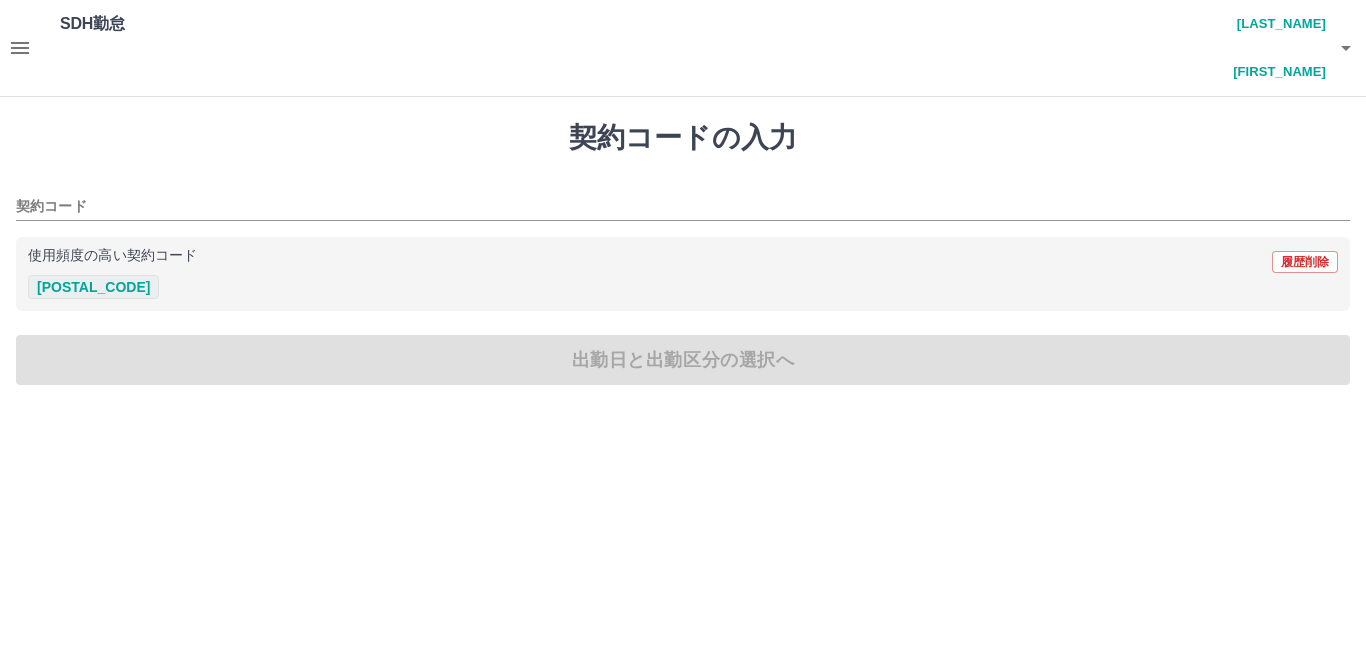 click on "[NUMBER]" at bounding box center (93, 287) 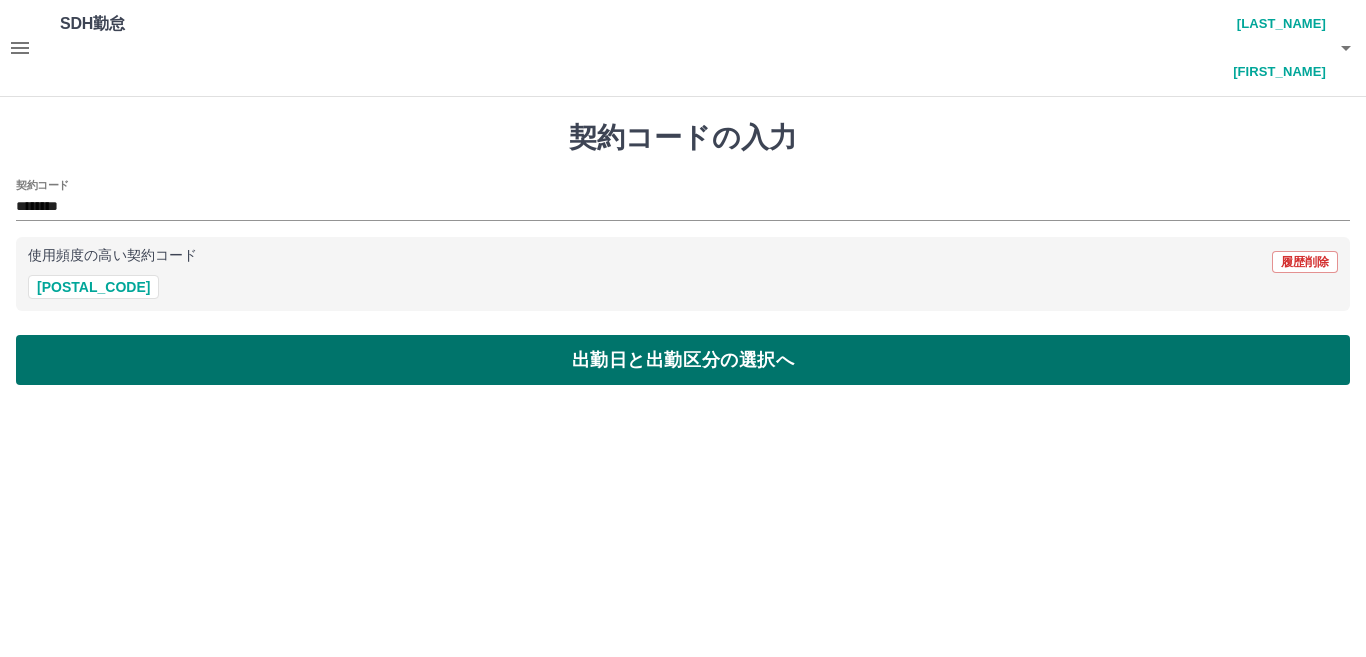 click on "出勤日と出勤区分の選択へ" at bounding box center [683, 360] 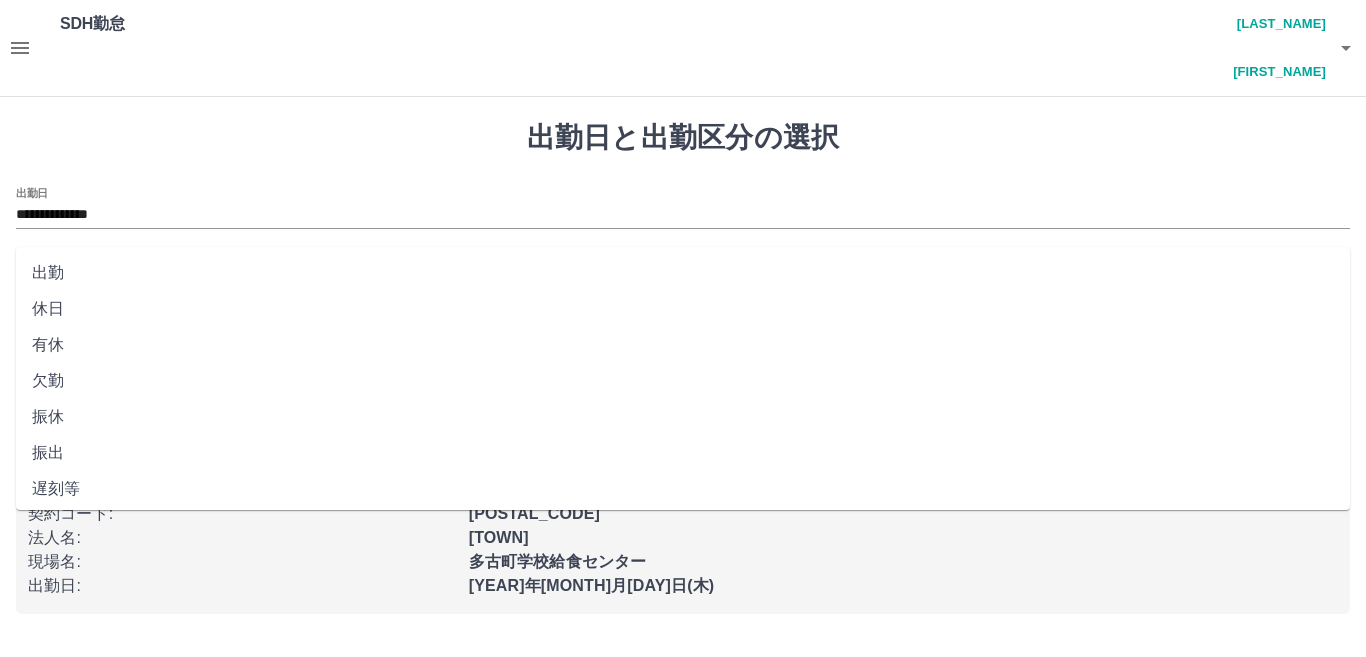 click on "出勤区分" at bounding box center (683, 281) 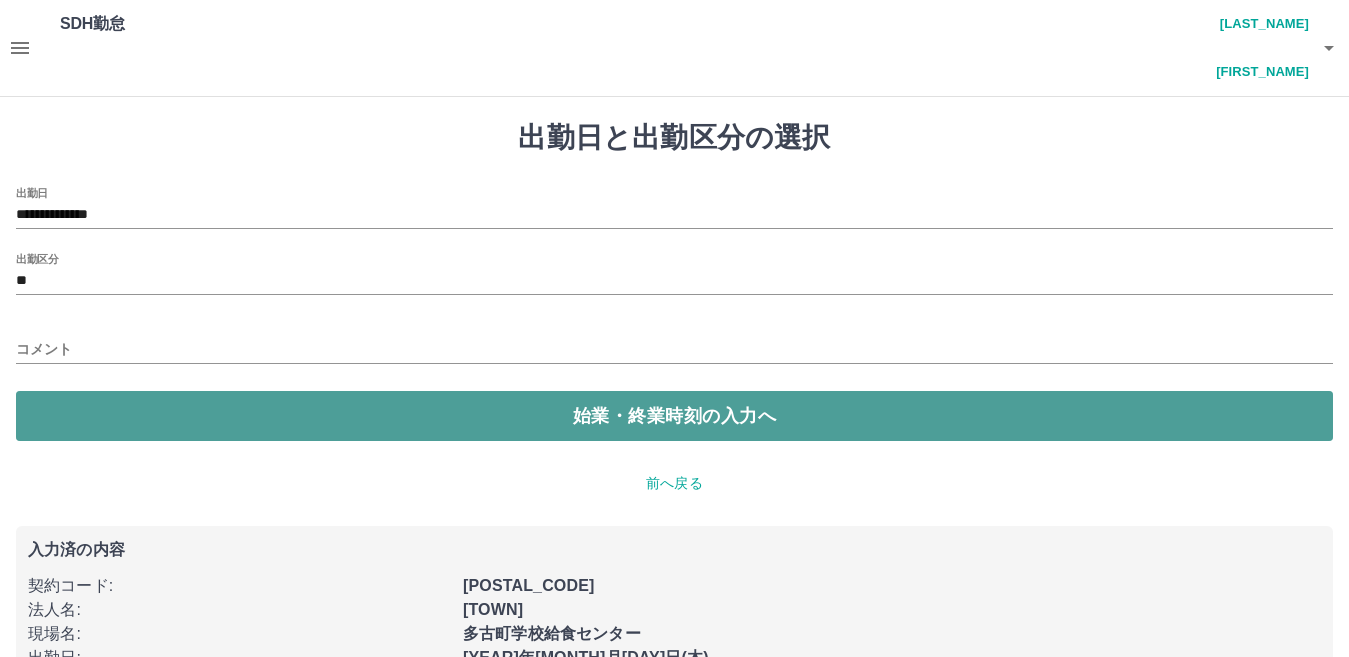 click on "始業・終業時刻の入力へ" at bounding box center (674, 416) 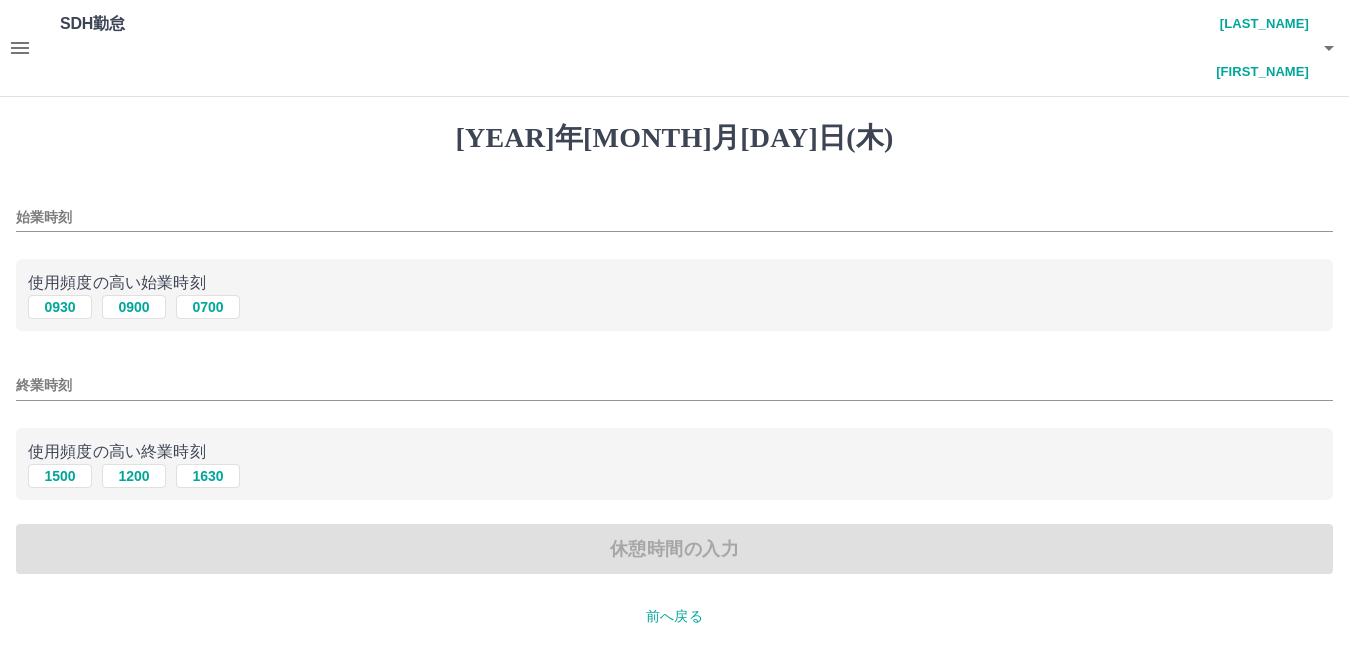 click on "始業時刻" at bounding box center [674, 217] 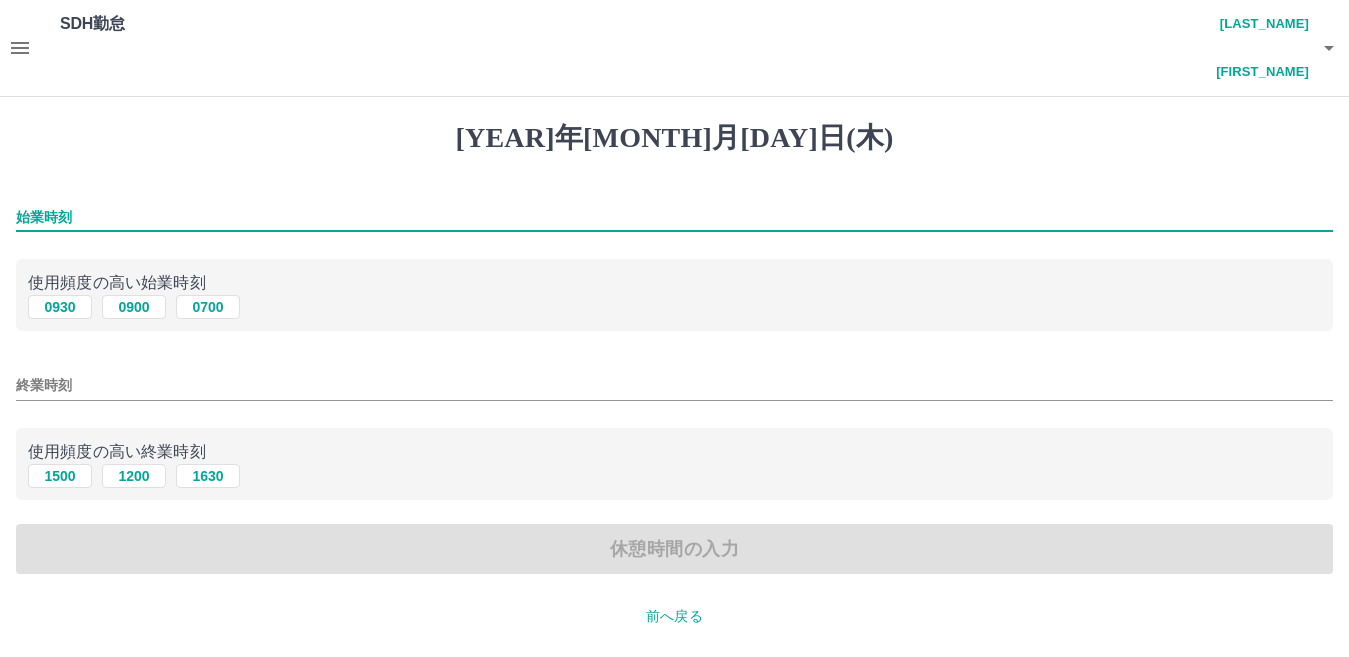 click on "始業時刻" at bounding box center [674, 217] 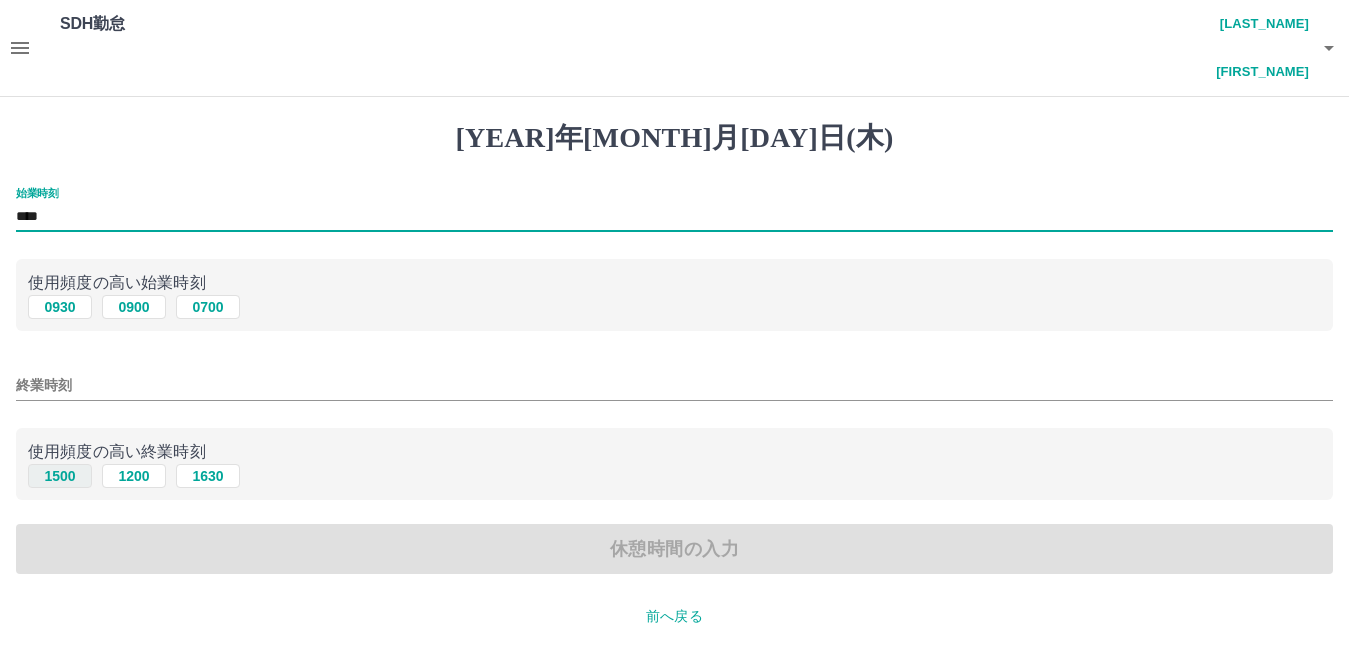 type on "****" 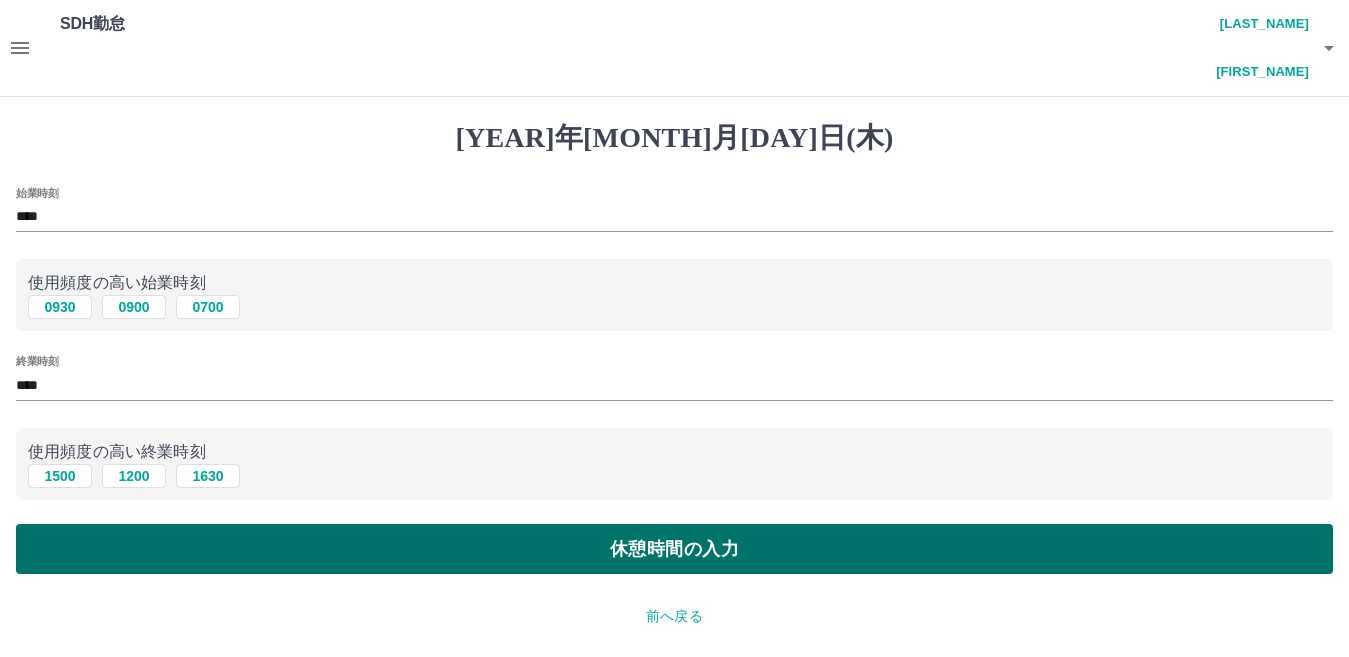 click on "休憩時間の入力" at bounding box center [674, 549] 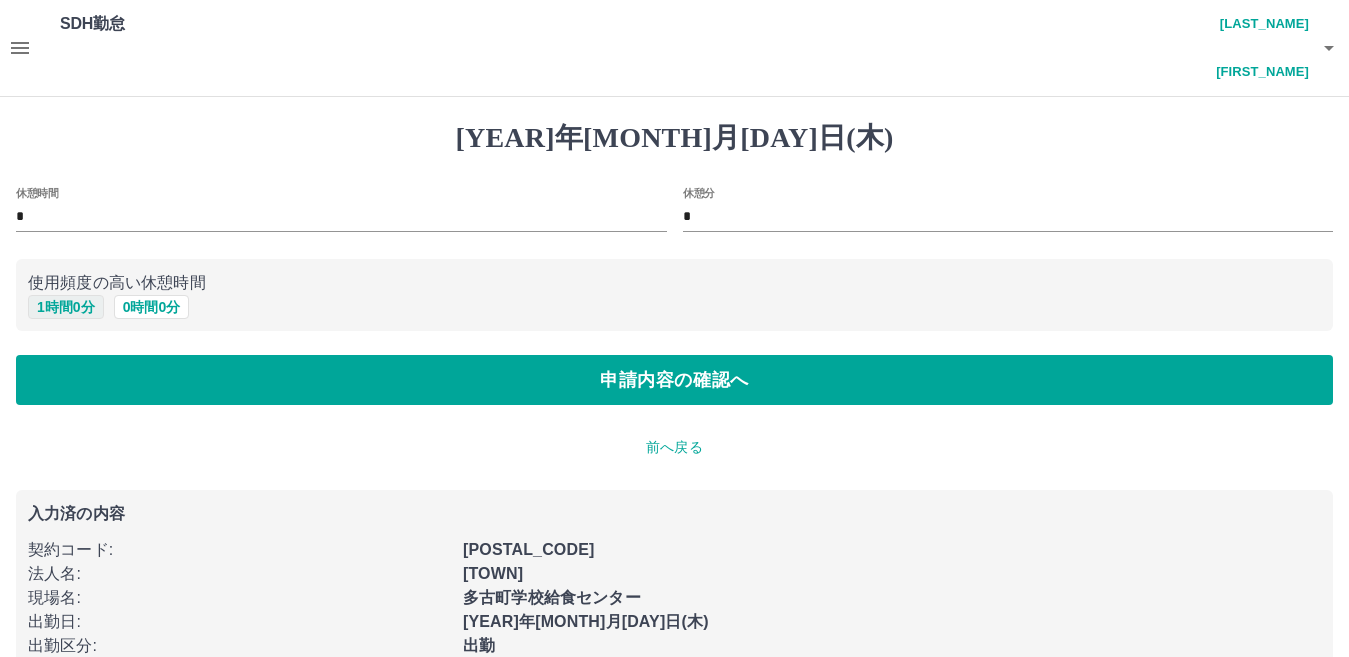 click on "1 時間 0 分" at bounding box center (66, 307) 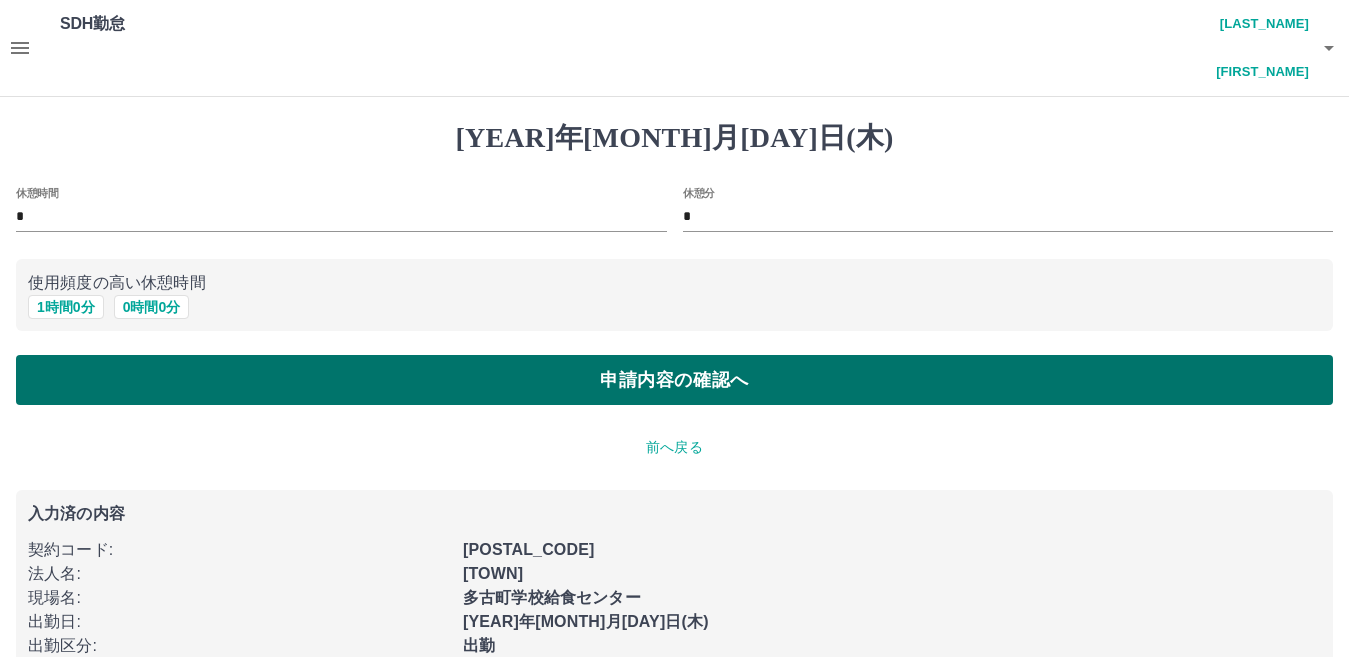 click on "申請内容の確認へ" at bounding box center [674, 380] 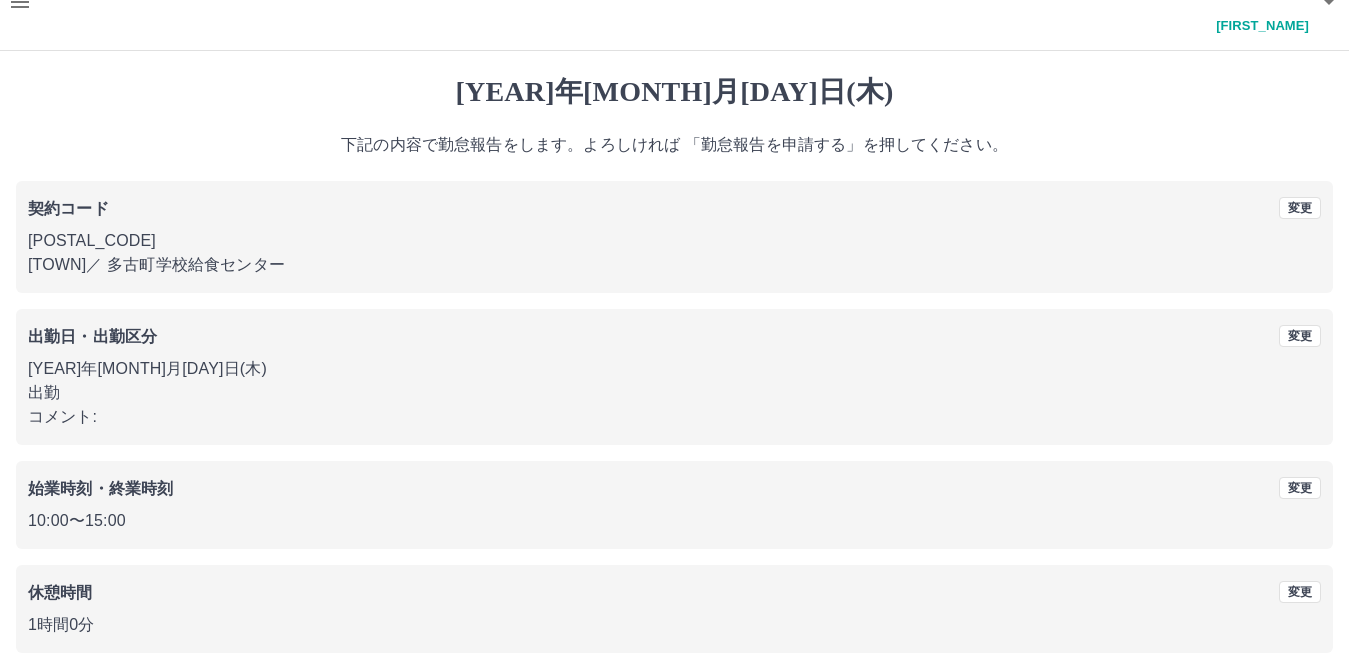 scroll, scrollTop: 92, scrollLeft: 0, axis: vertical 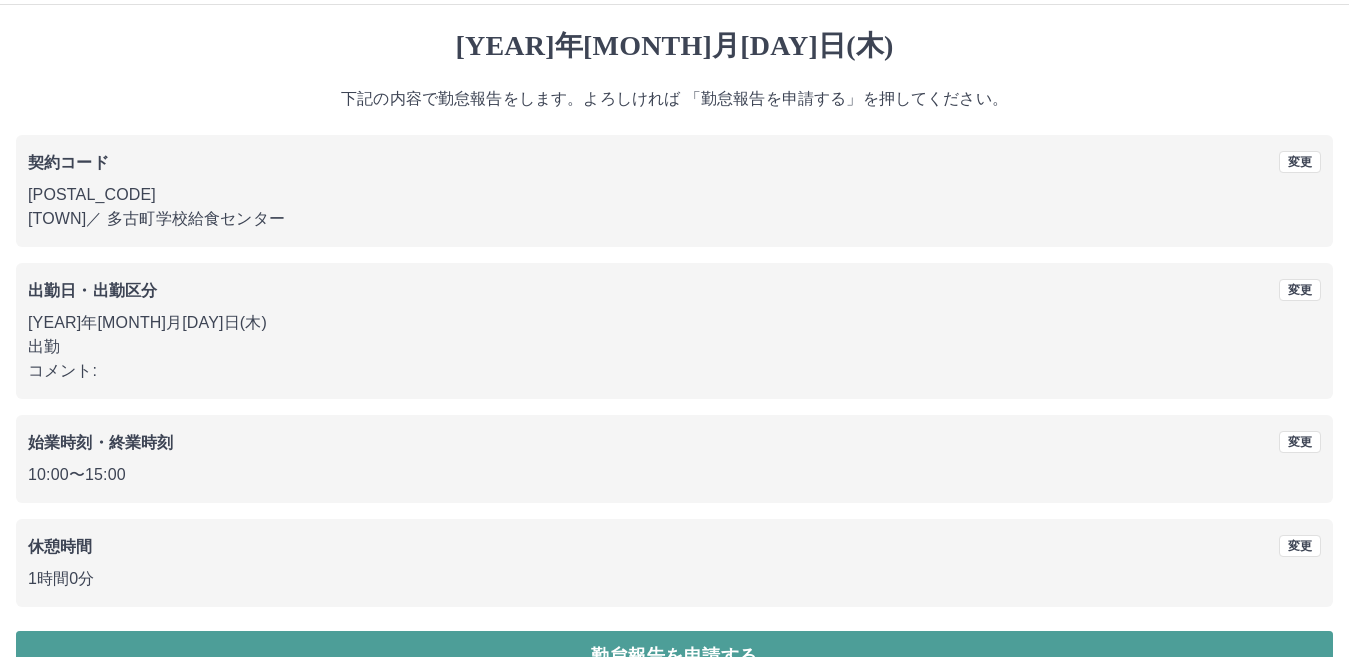 click on "勤怠報告を申請する" at bounding box center [674, 656] 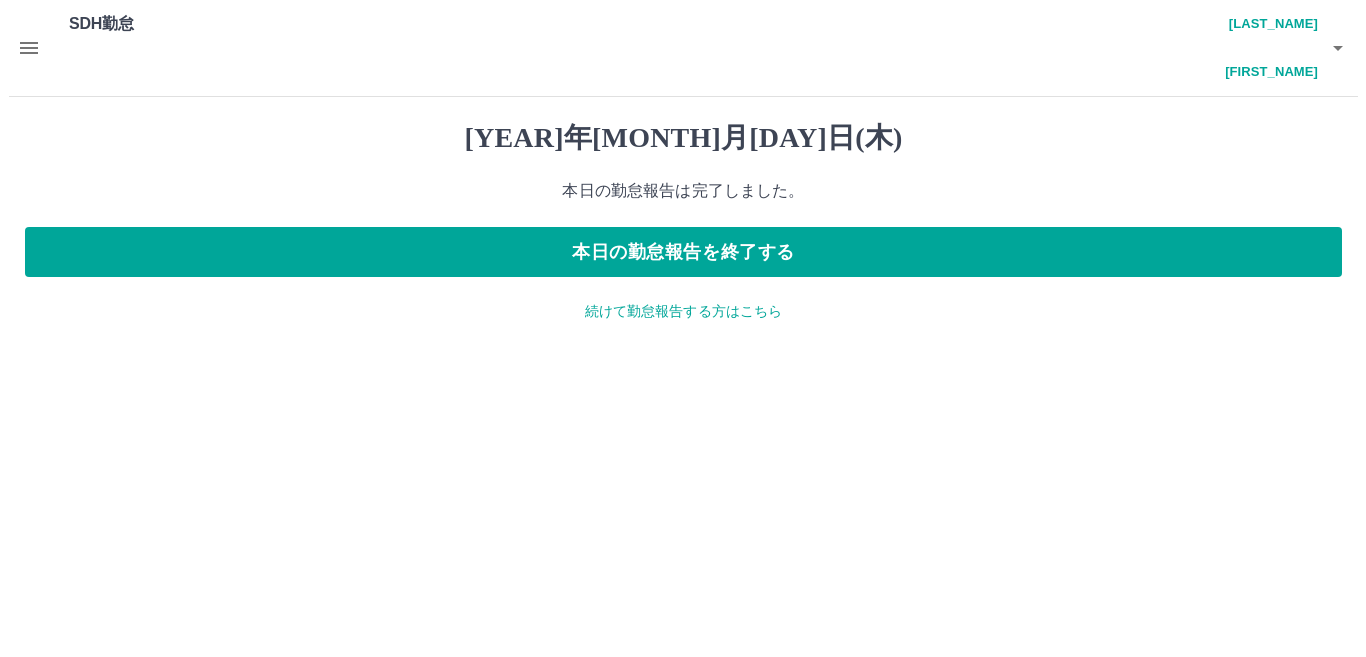 scroll, scrollTop: 0, scrollLeft: 0, axis: both 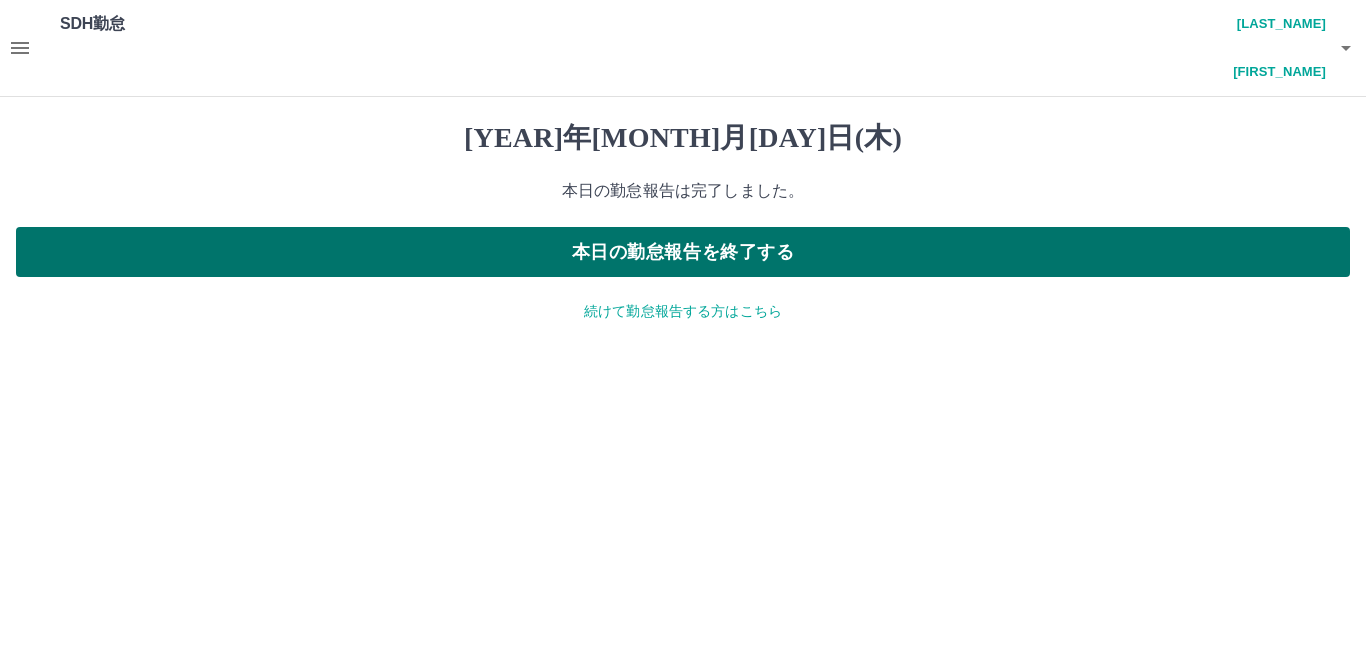 click on "本日の勤怠報告を終了する" at bounding box center [683, 252] 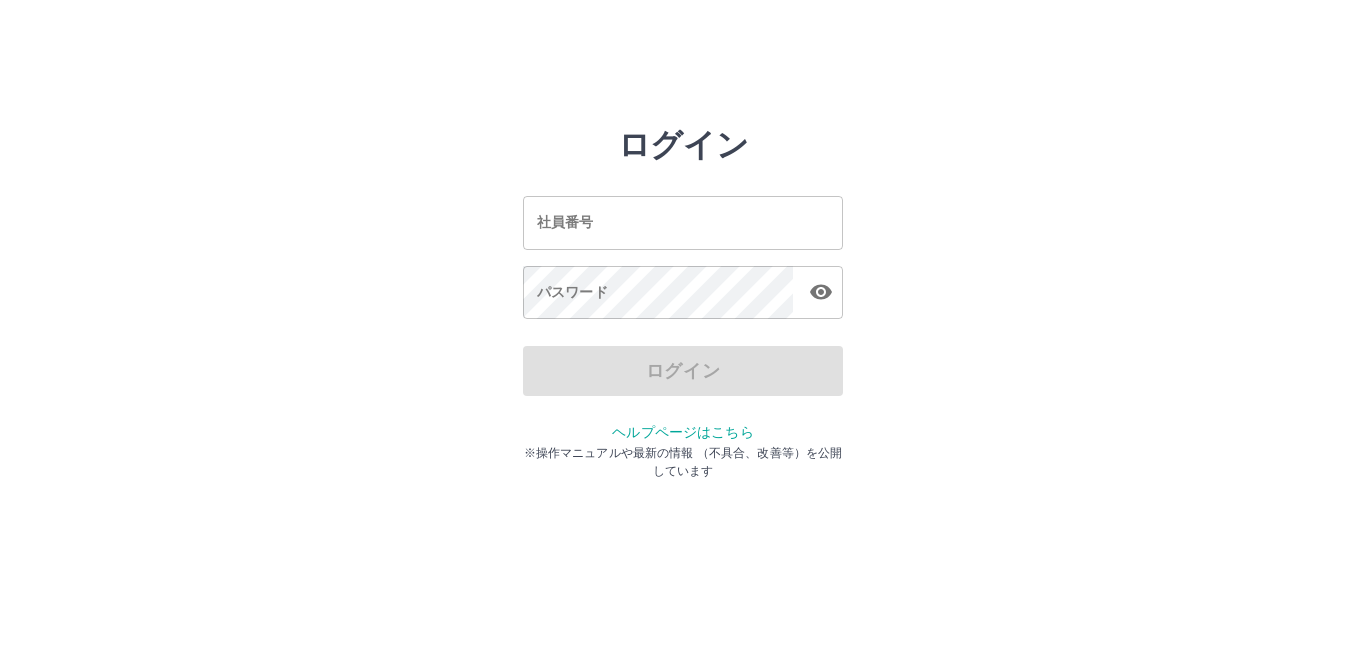 scroll, scrollTop: 0, scrollLeft: 0, axis: both 